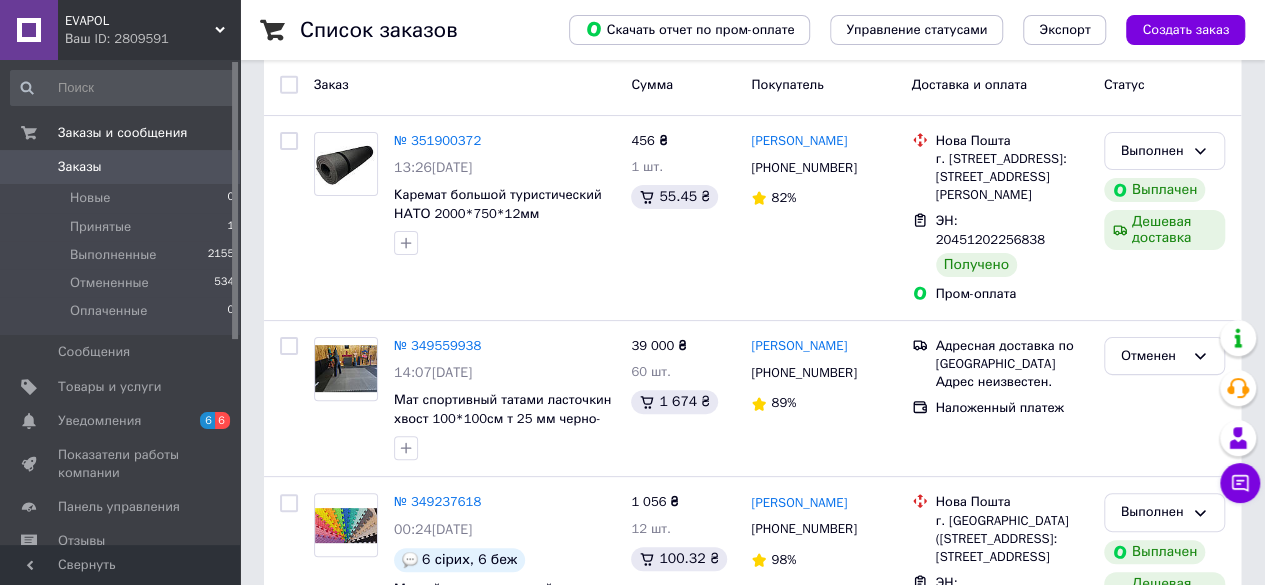 scroll, scrollTop: 100, scrollLeft: 0, axis: vertical 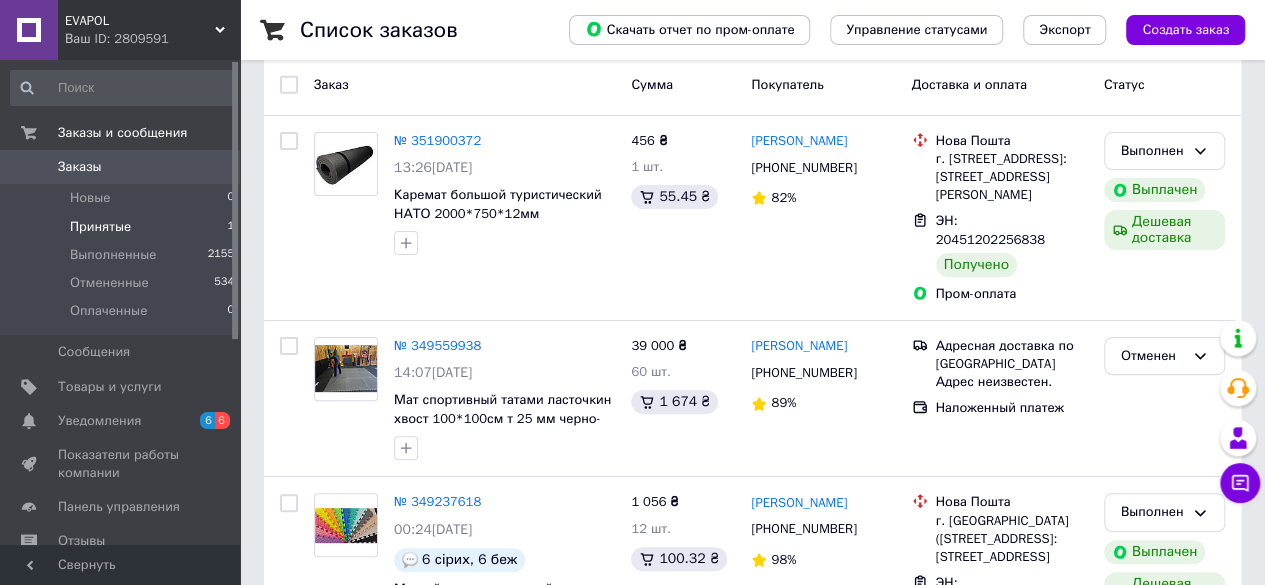 click on "Принятые 1" at bounding box center [123, 227] 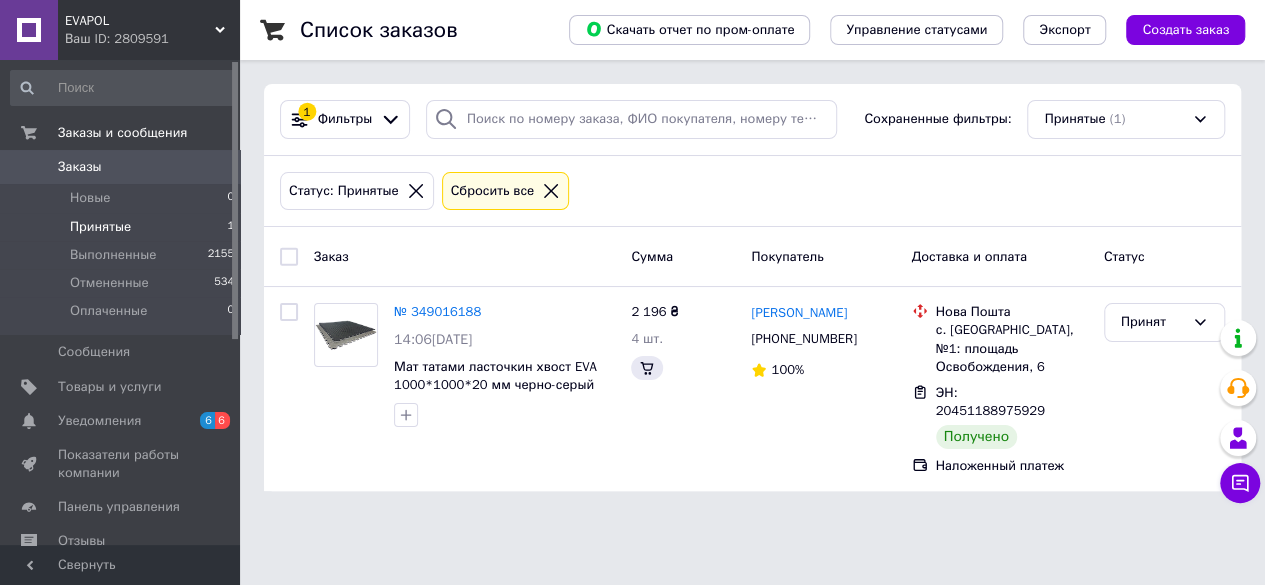 scroll, scrollTop: 0, scrollLeft: 0, axis: both 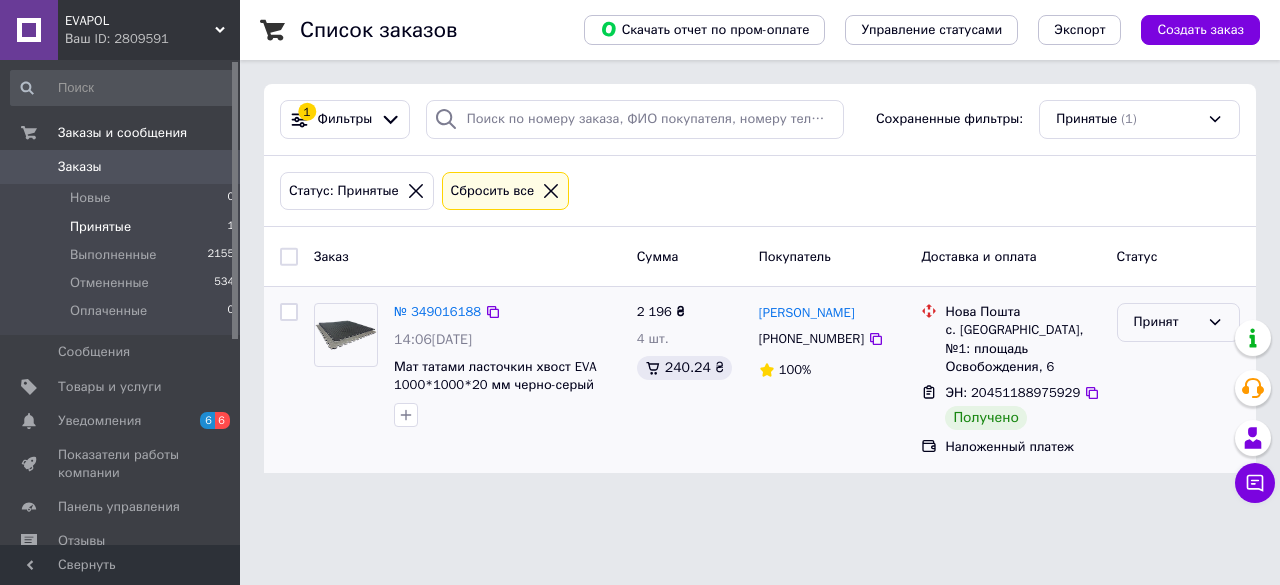 click on "Принят" at bounding box center (1166, 322) 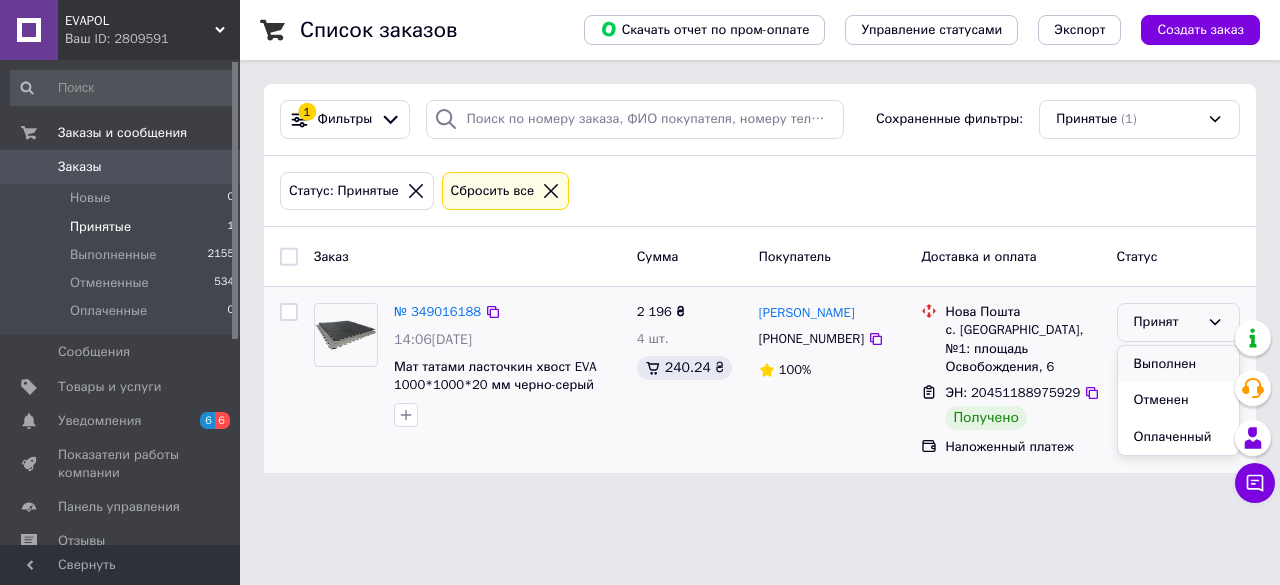 click on "Выполнен" at bounding box center [1178, 364] 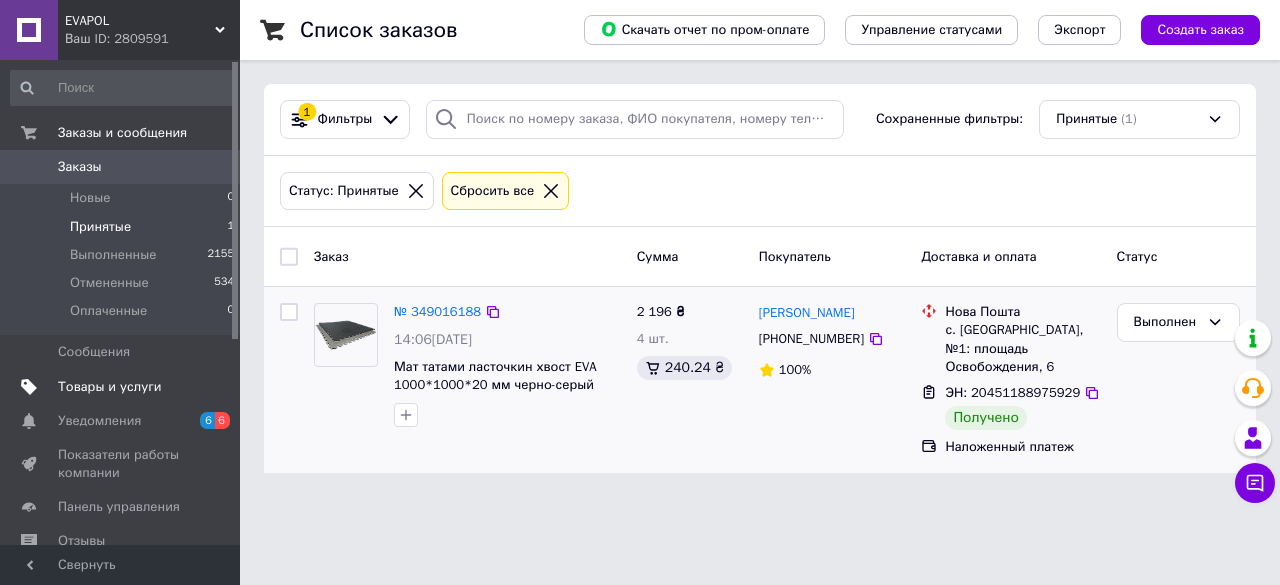 click on "Товары и услуги" at bounding box center (110, 387) 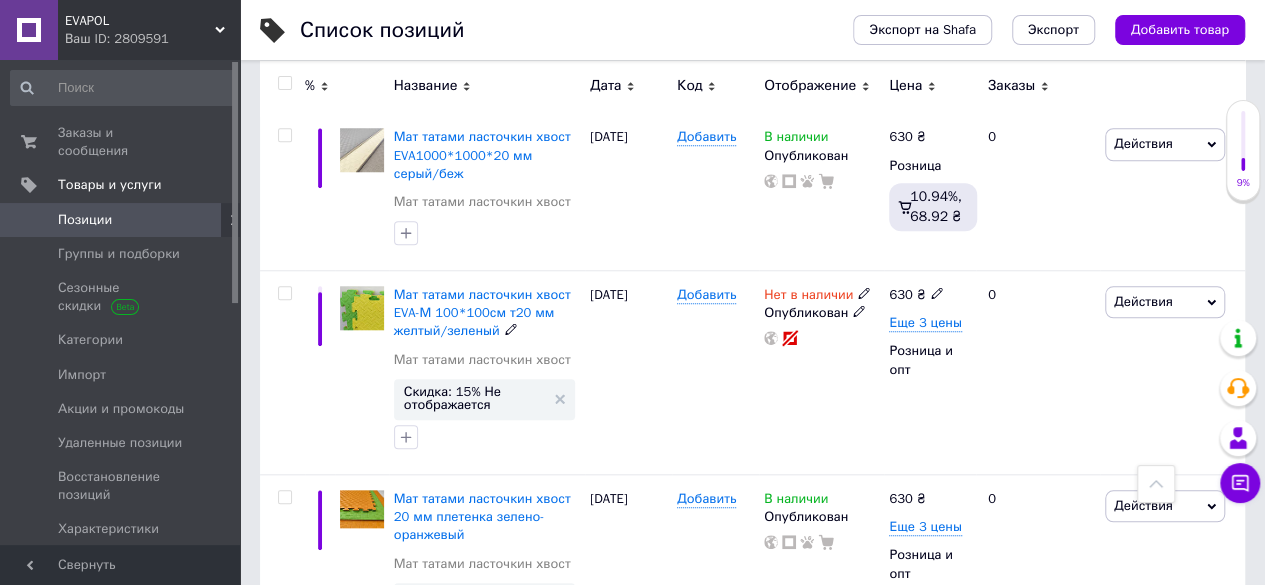 scroll, scrollTop: 900, scrollLeft: 0, axis: vertical 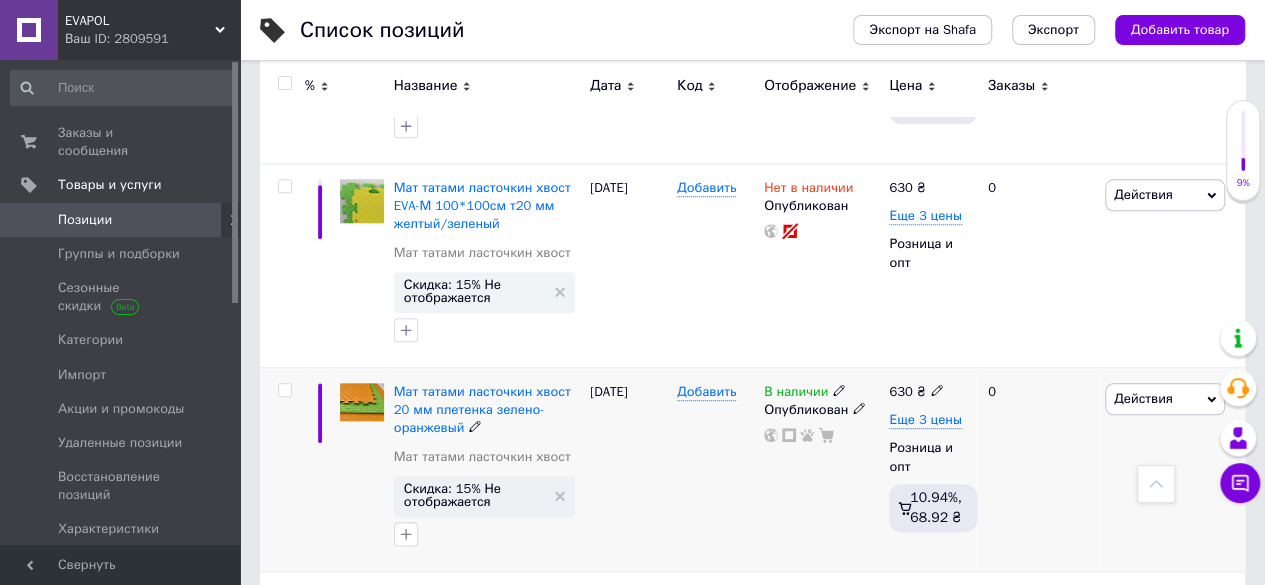 click 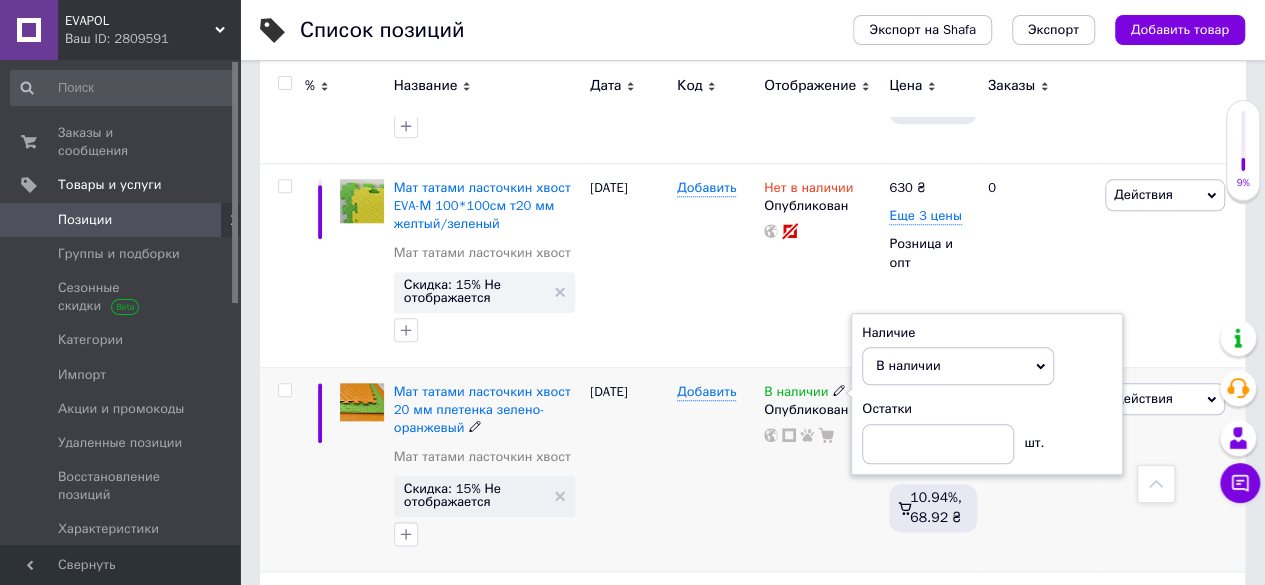 click 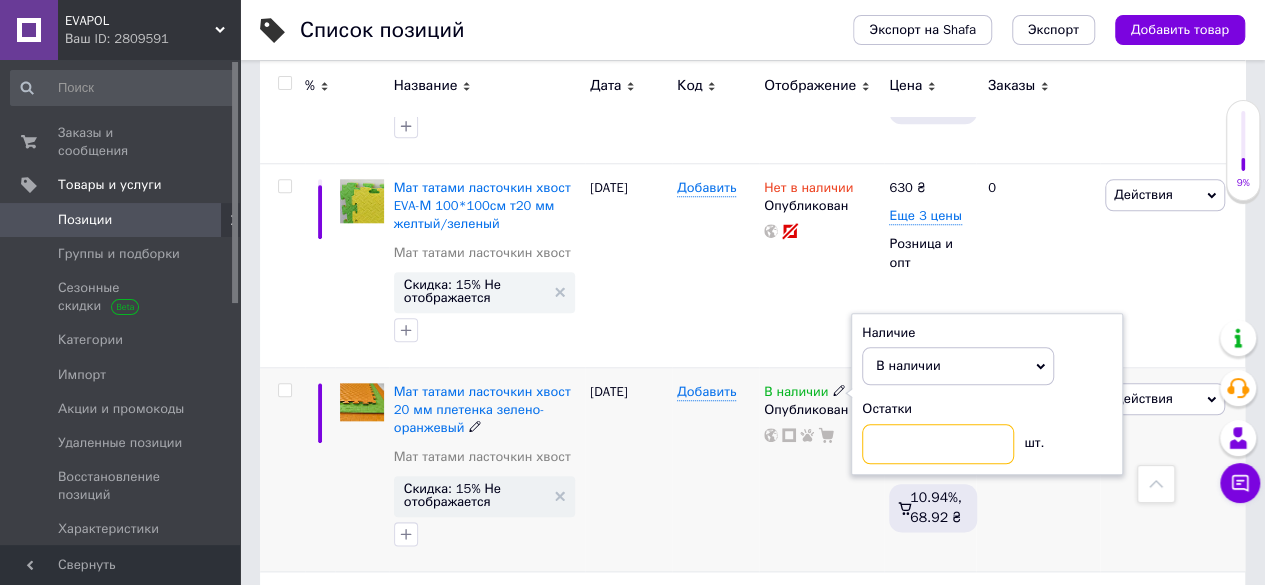 click at bounding box center (938, 444) 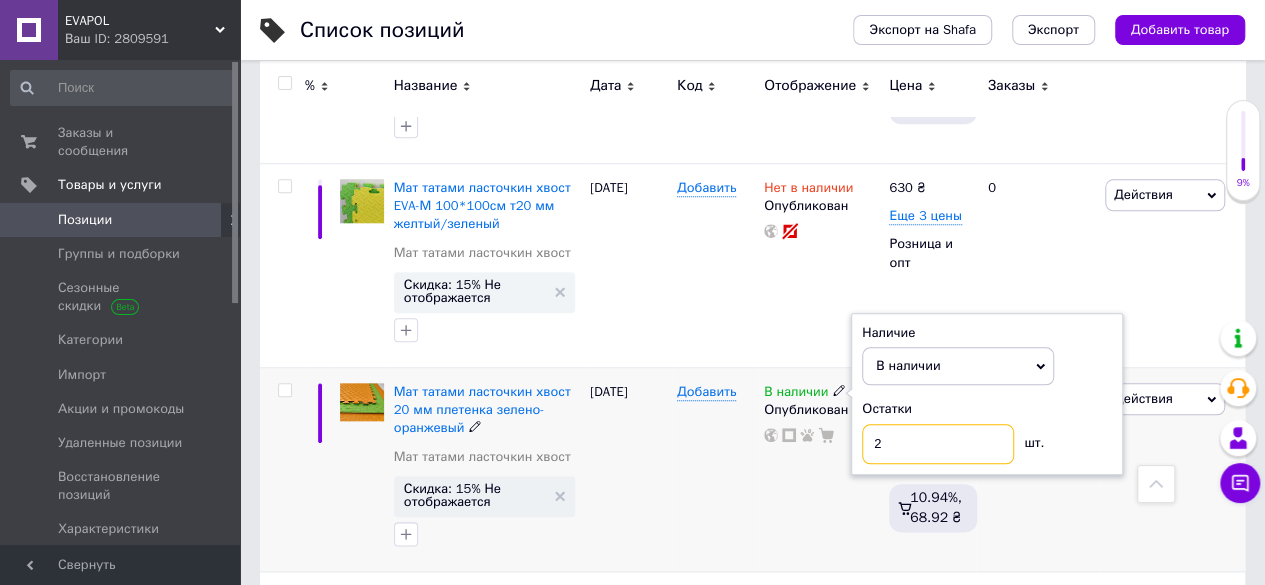 type on "2" 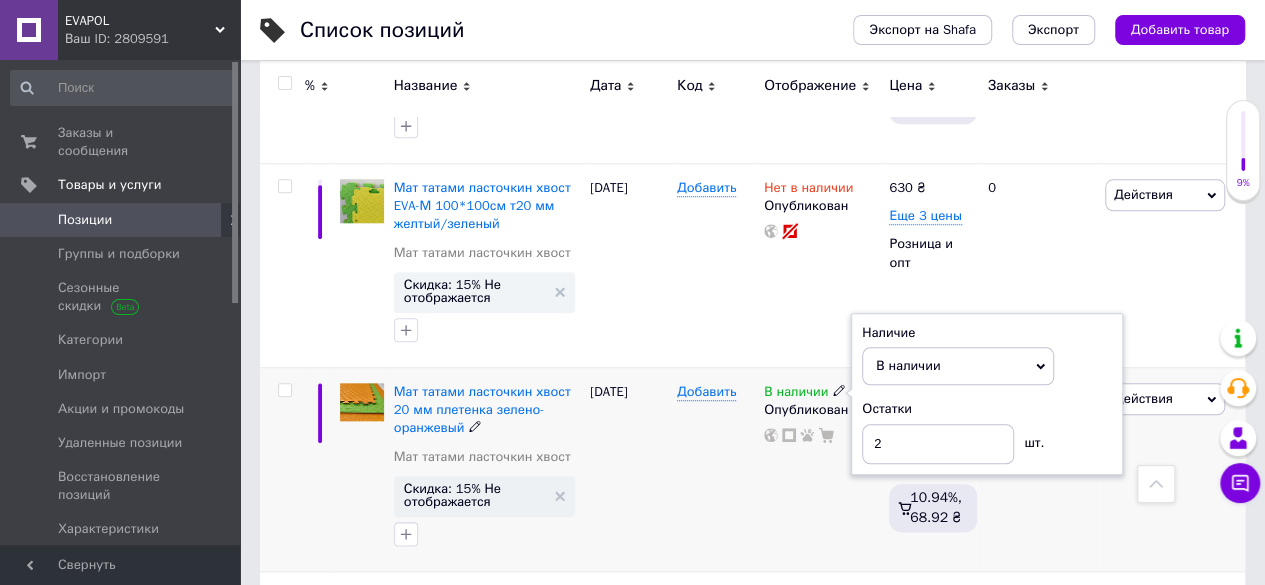 click on "В наличии Наличие В наличии Нет в наличии Под заказ Готово к отправке Остатки 2 шт. Опубликован" at bounding box center [821, 470] 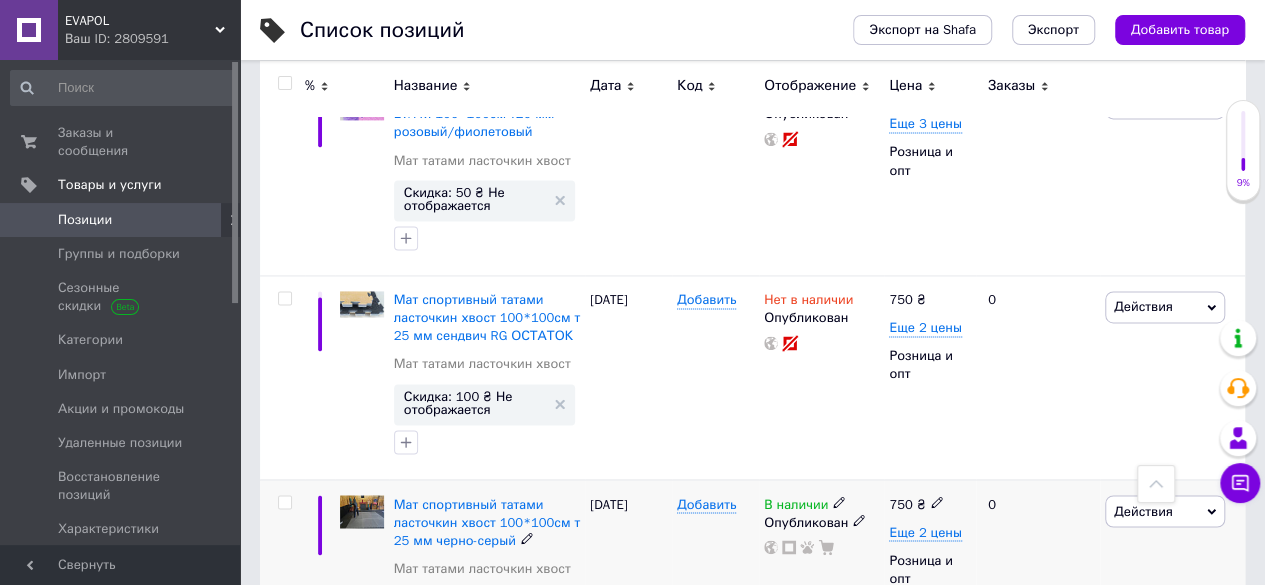 scroll, scrollTop: 1500, scrollLeft: 0, axis: vertical 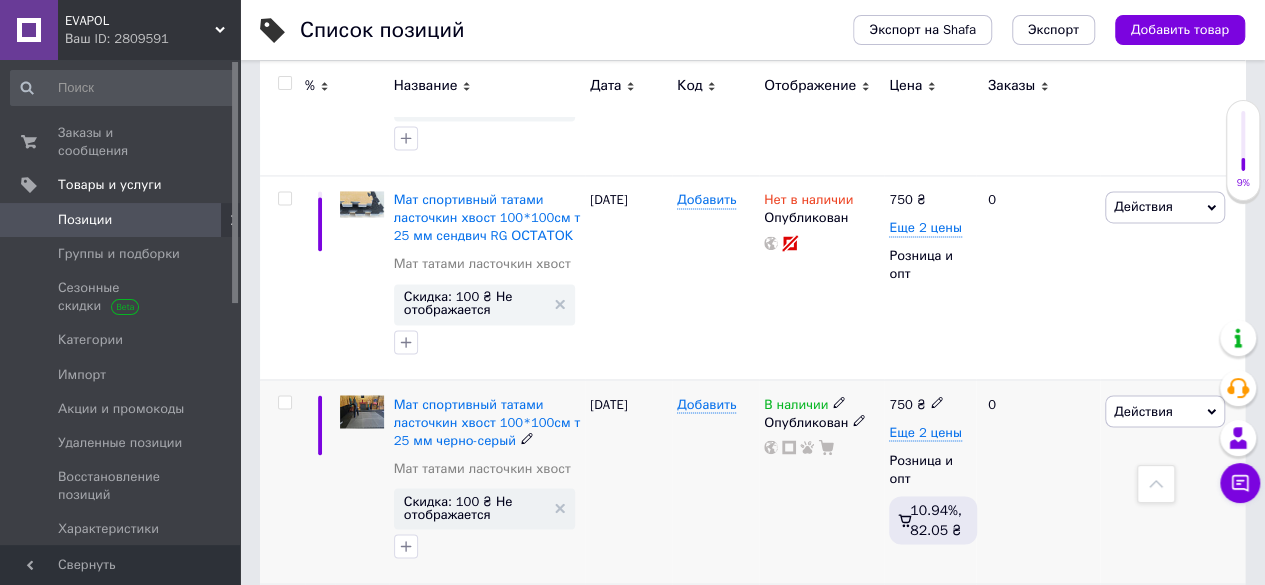 click 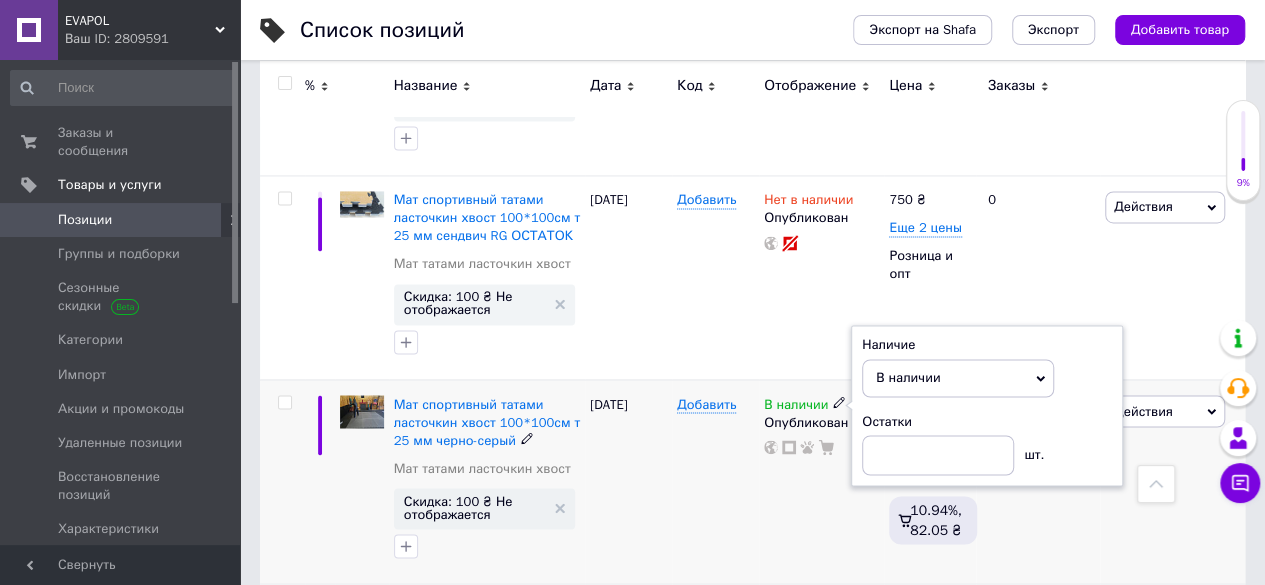 click 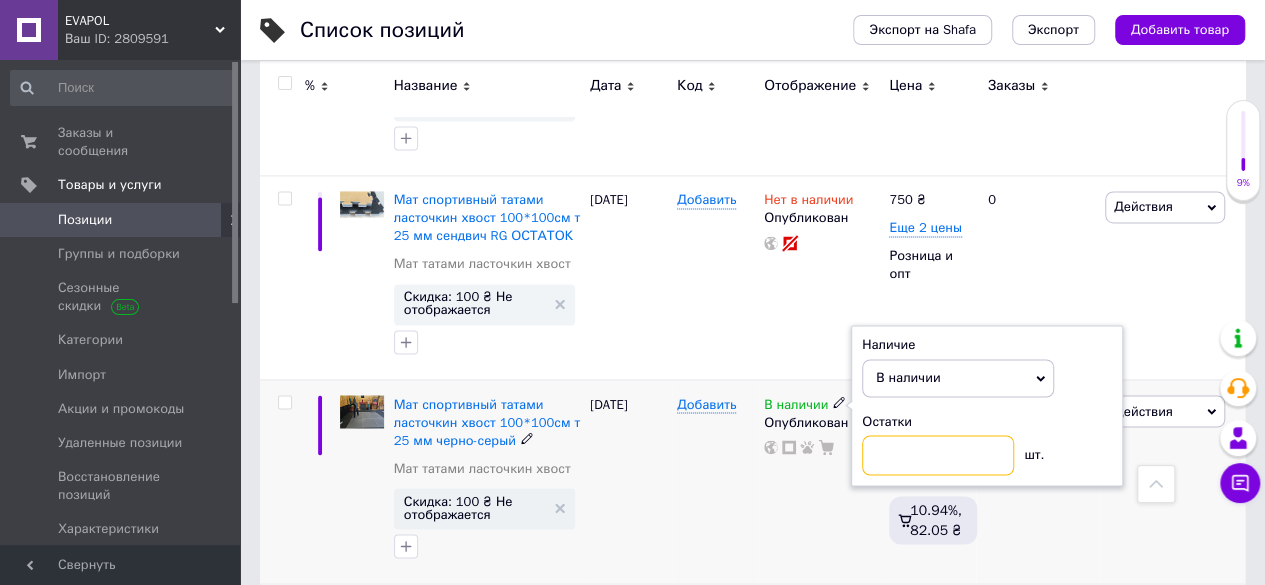 click at bounding box center [938, 455] 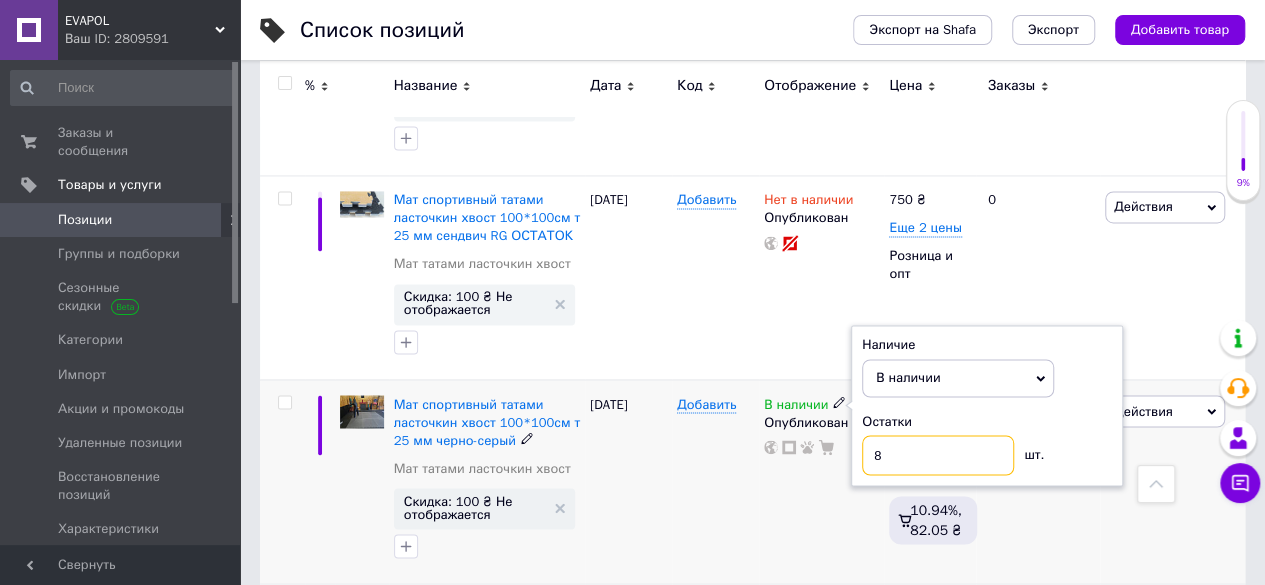 type on "8" 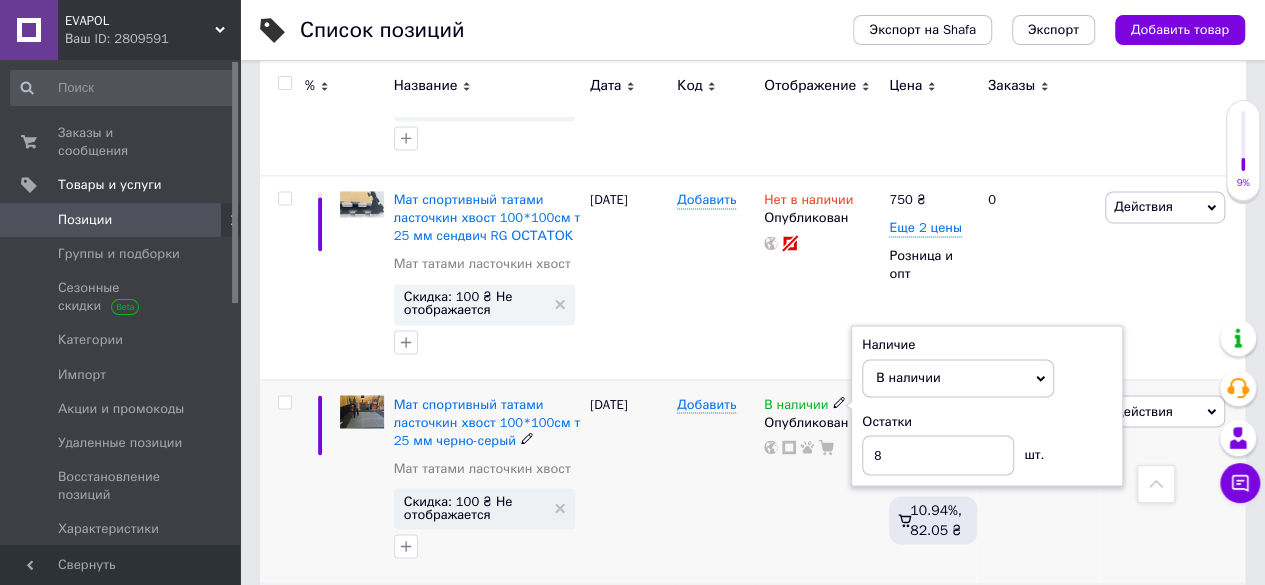click on "[DATE]" at bounding box center (628, 481) 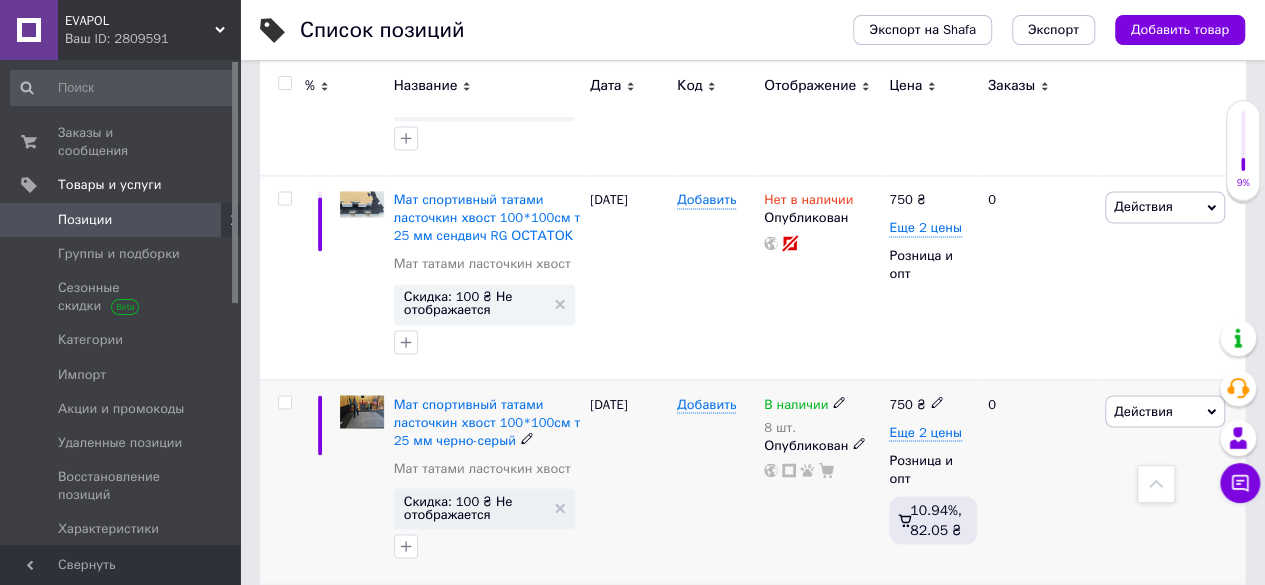 click on "[DATE]" at bounding box center (628, 481) 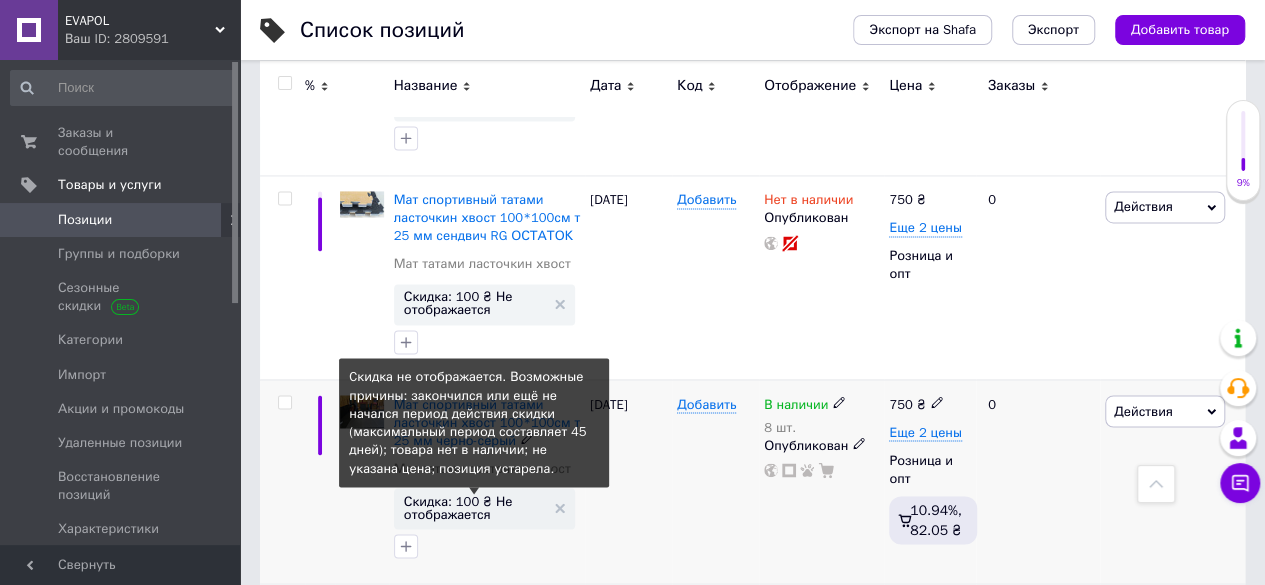 click on "Скидка: 100 ₴ Не отображается" at bounding box center [474, 507] 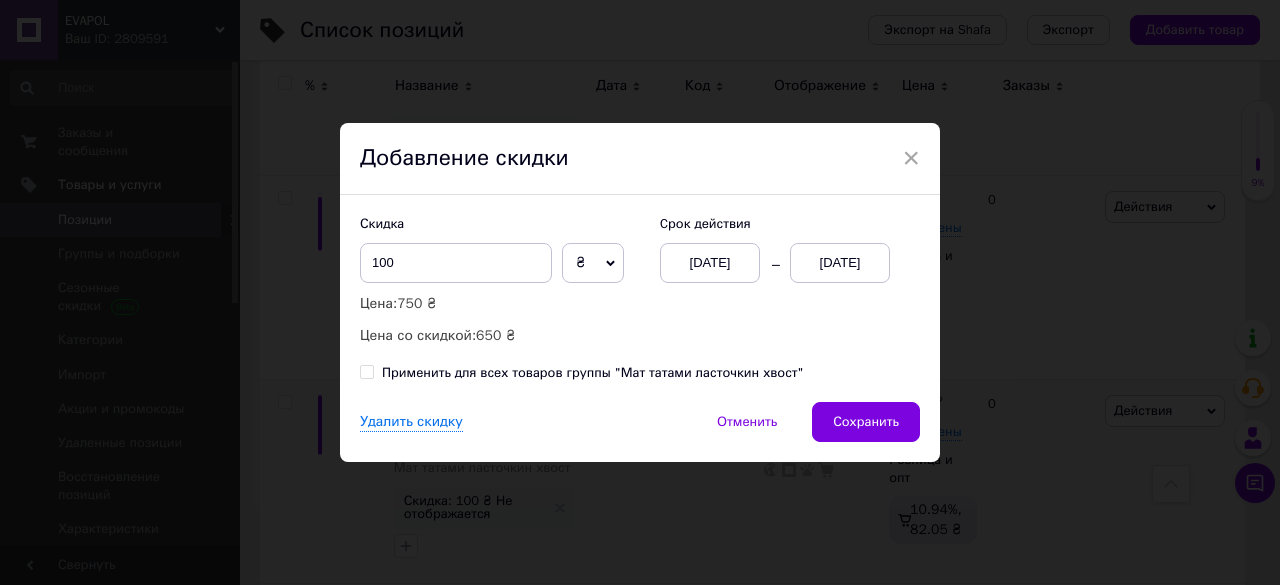 click on "[DATE]" at bounding box center [840, 263] 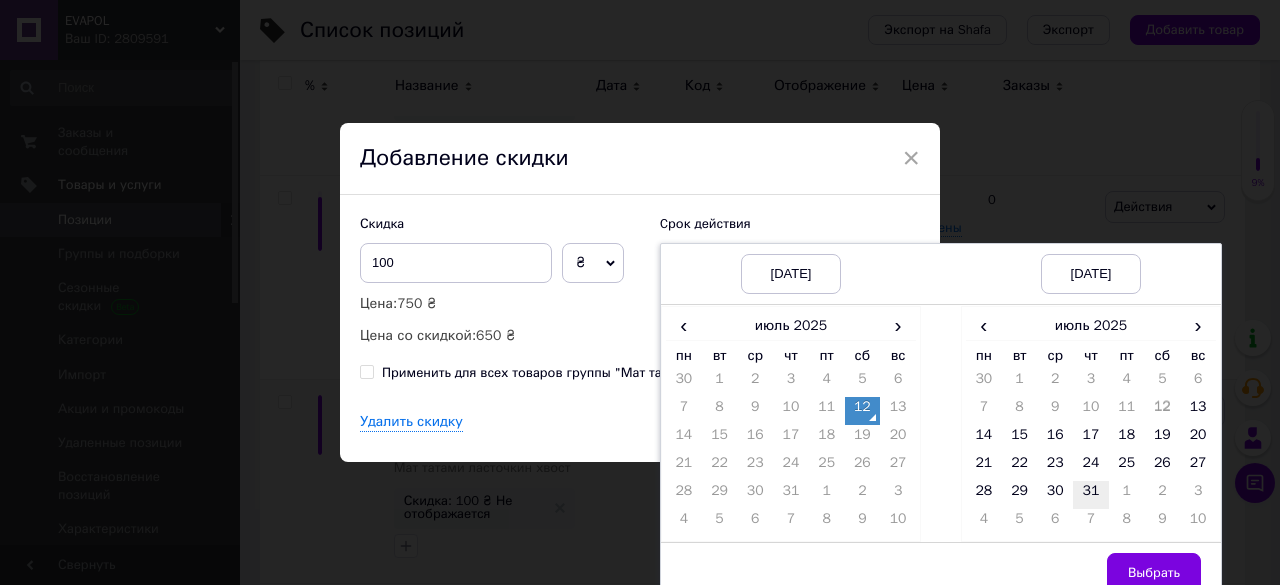 click on "31" at bounding box center [1091, 495] 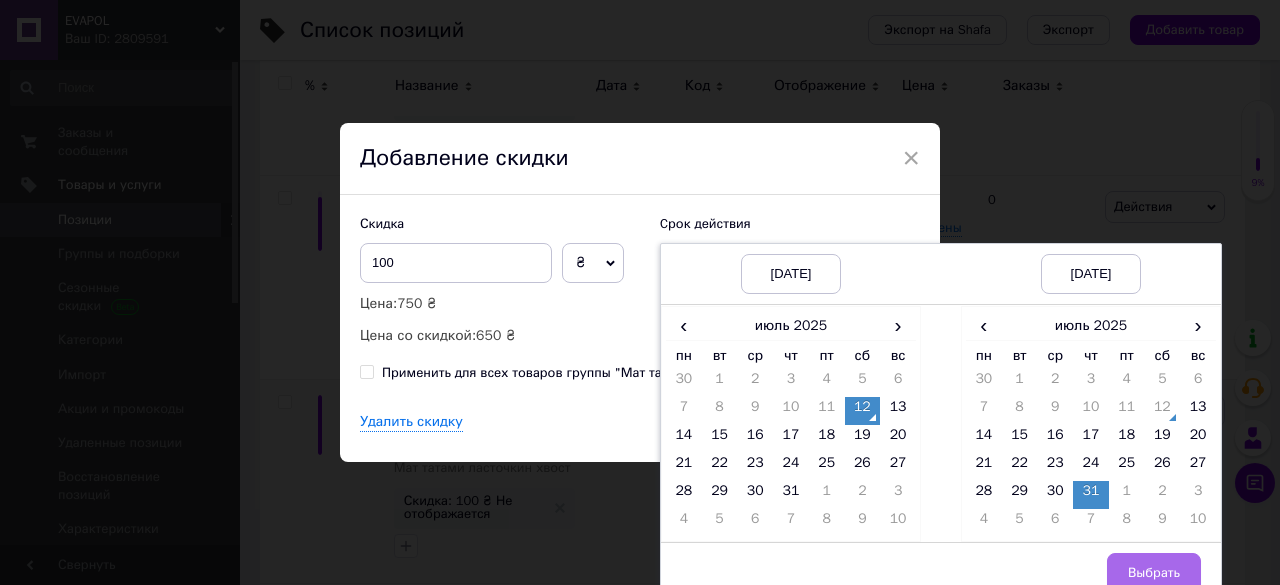 click on "Выбрать" at bounding box center (1154, 573) 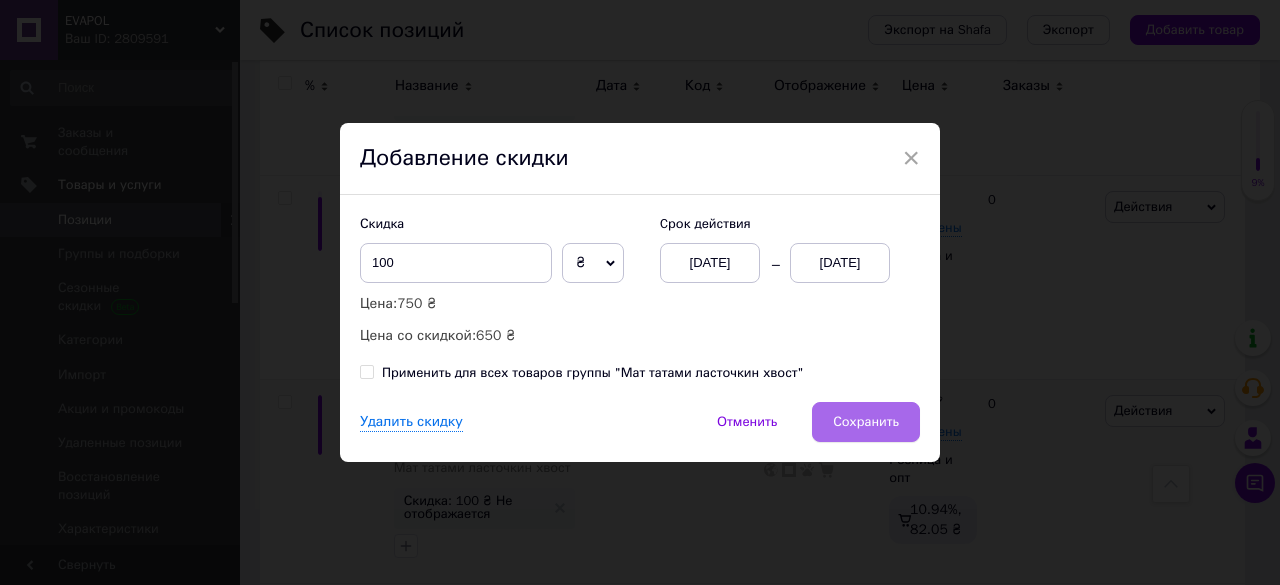 click on "Сохранить" at bounding box center (866, 422) 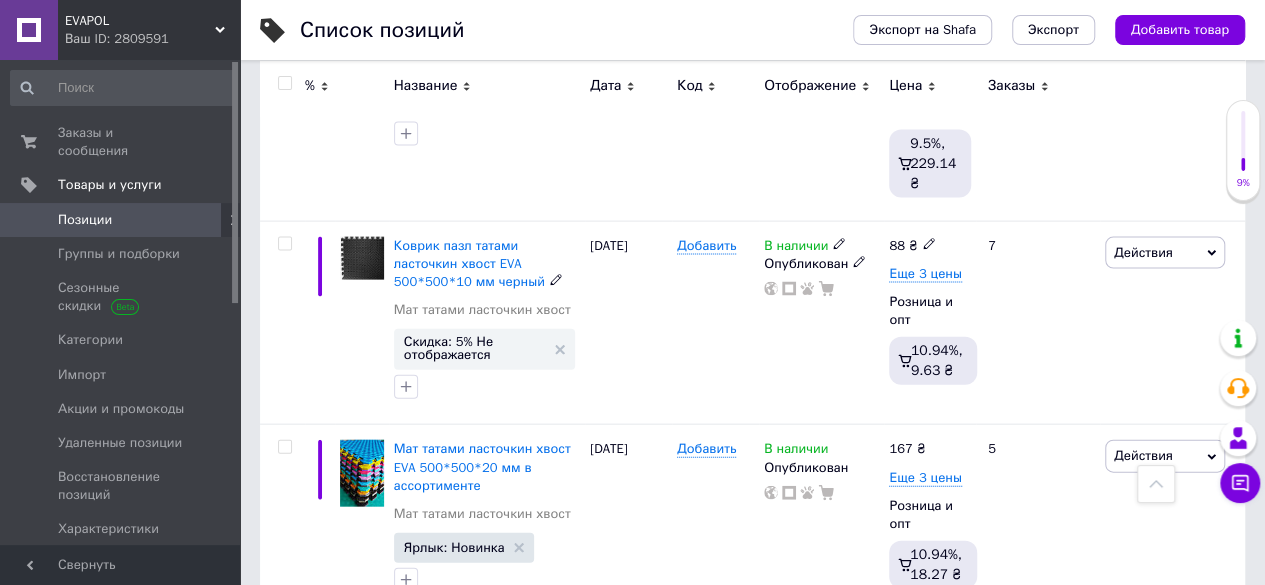 scroll, scrollTop: 2100, scrollLeft: 0, axis: vertical 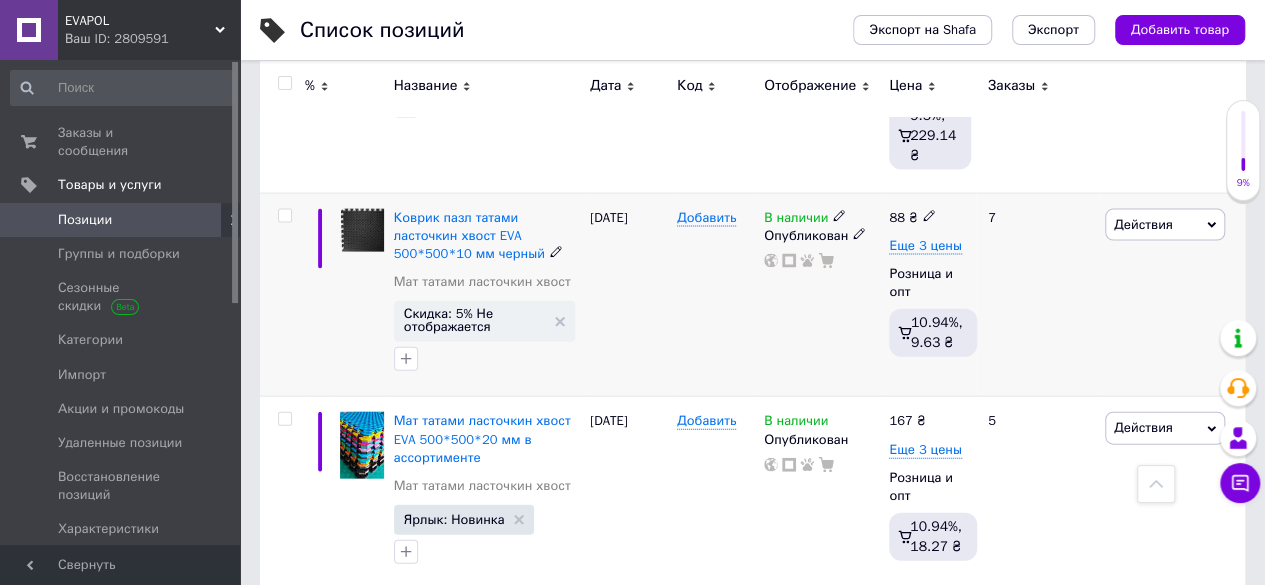 click 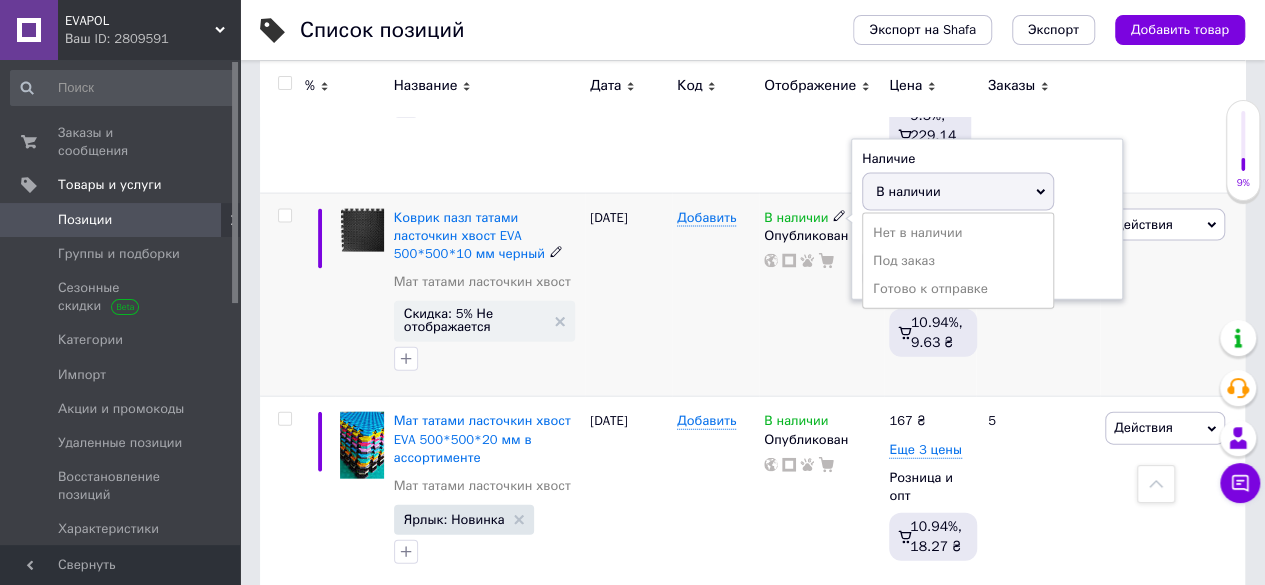 click on "В наличии" at bounding box center [958, 192] 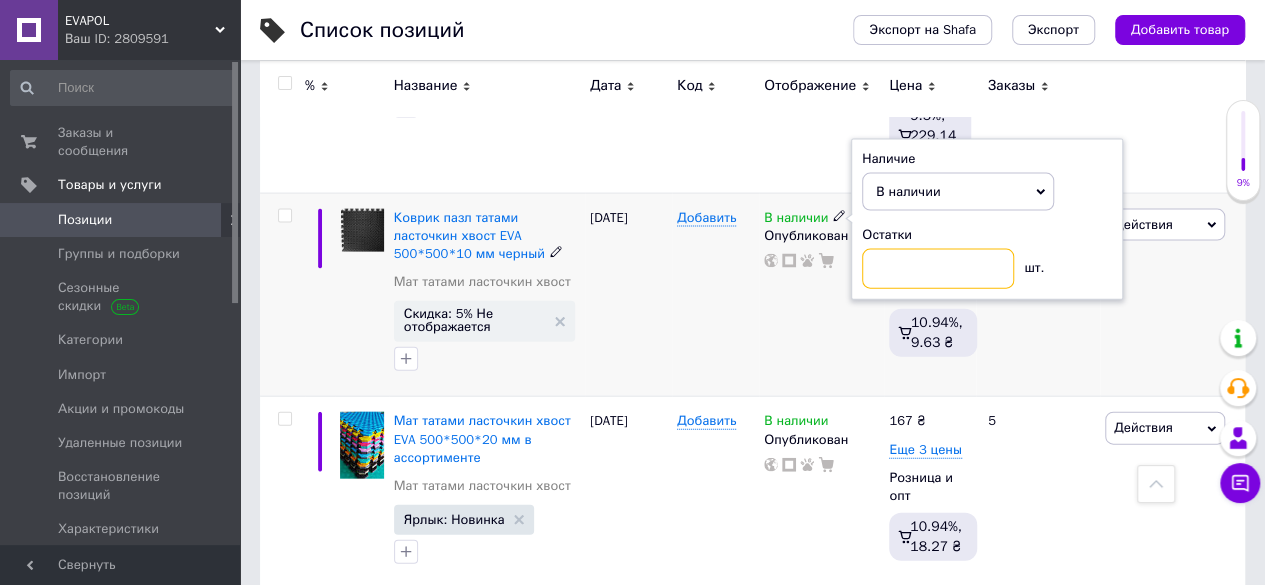 click at bounding box center (938, 269) 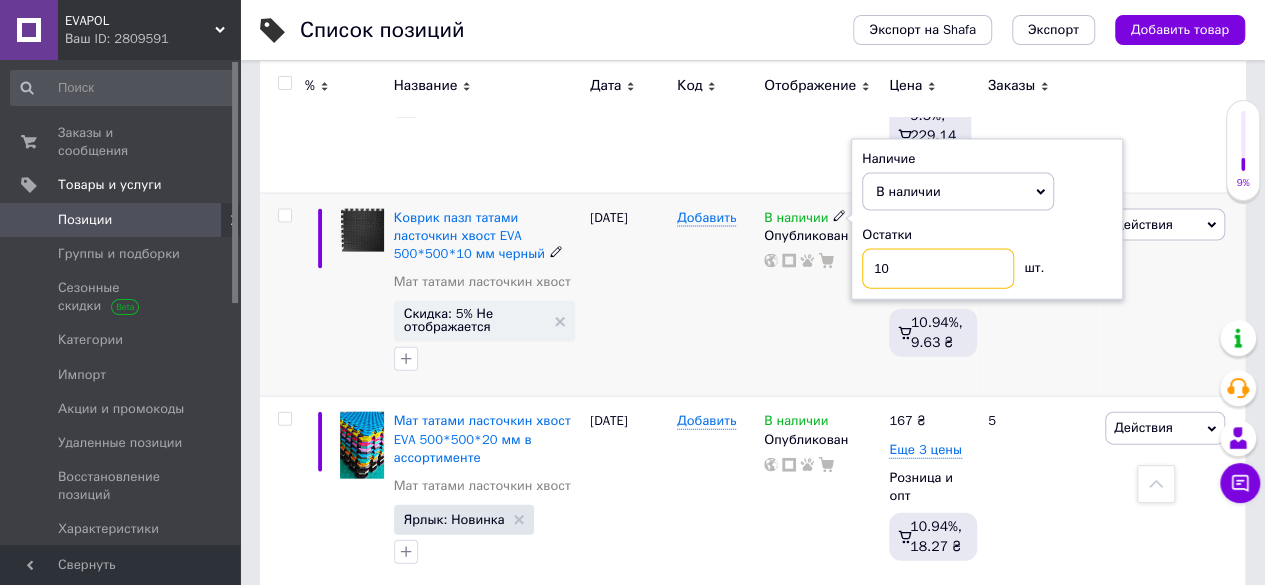 type on "10" 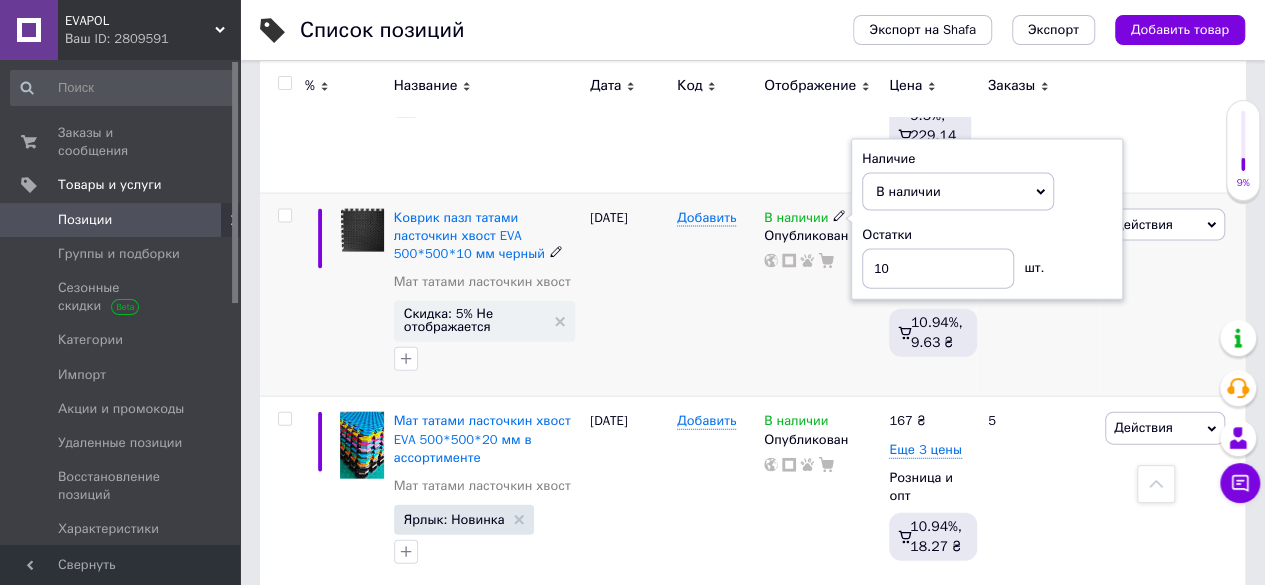 drag, startPoint x: 806, startPoint y: 357, endPoint x: 814, endPoint y: 339, distance: 19.697716 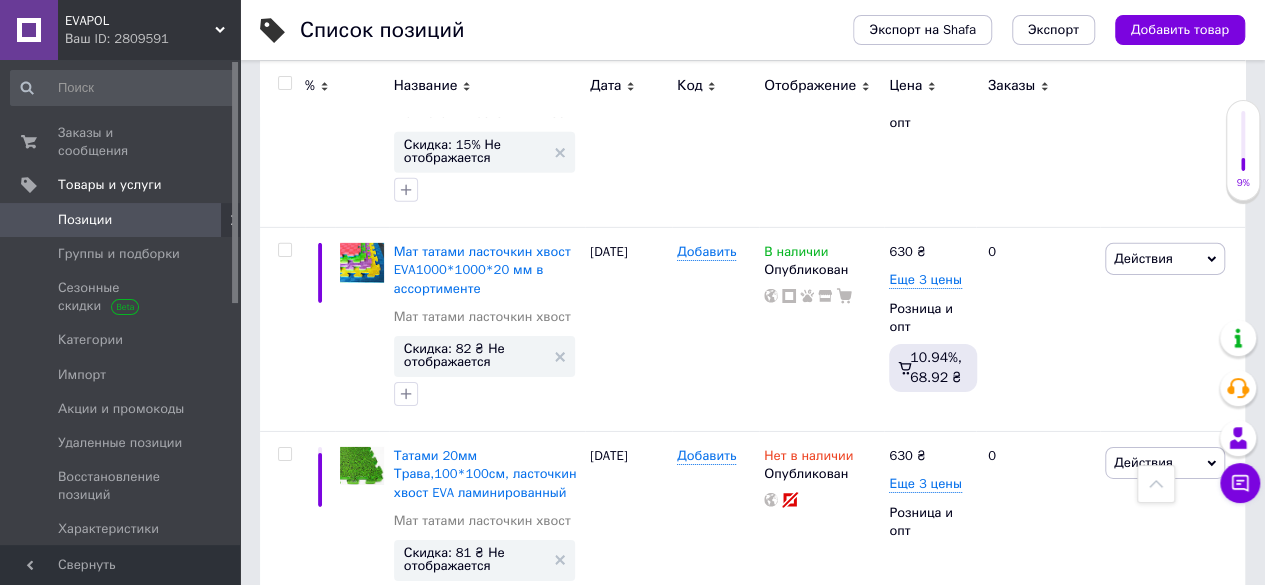 scroll, scrollTop: 3100, scrollLeft: 0, axis: vertical 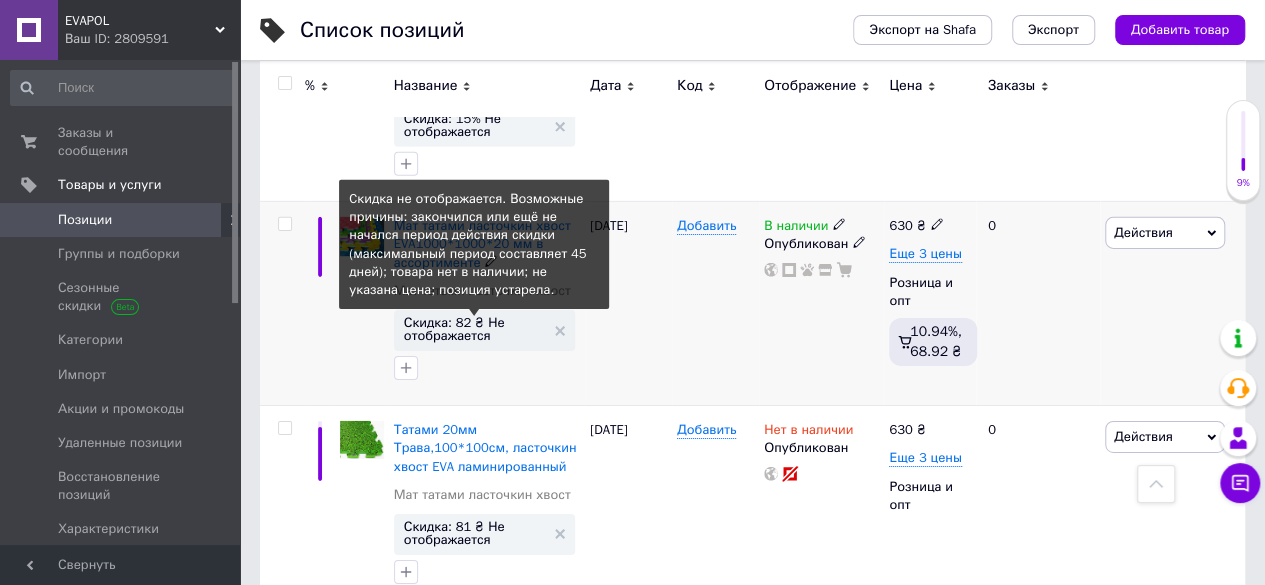 click on "Скидка: 82 ₴ Не отображается" at bounding box center [474, 329] 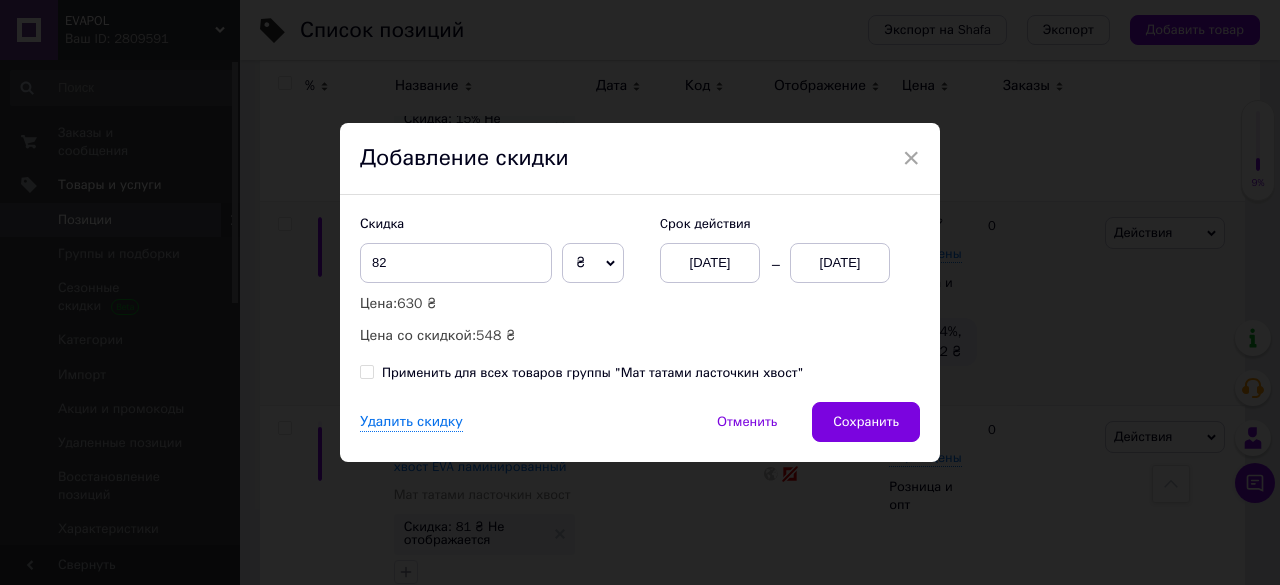 click on "[DATE]" at bounding box center (840, 263) 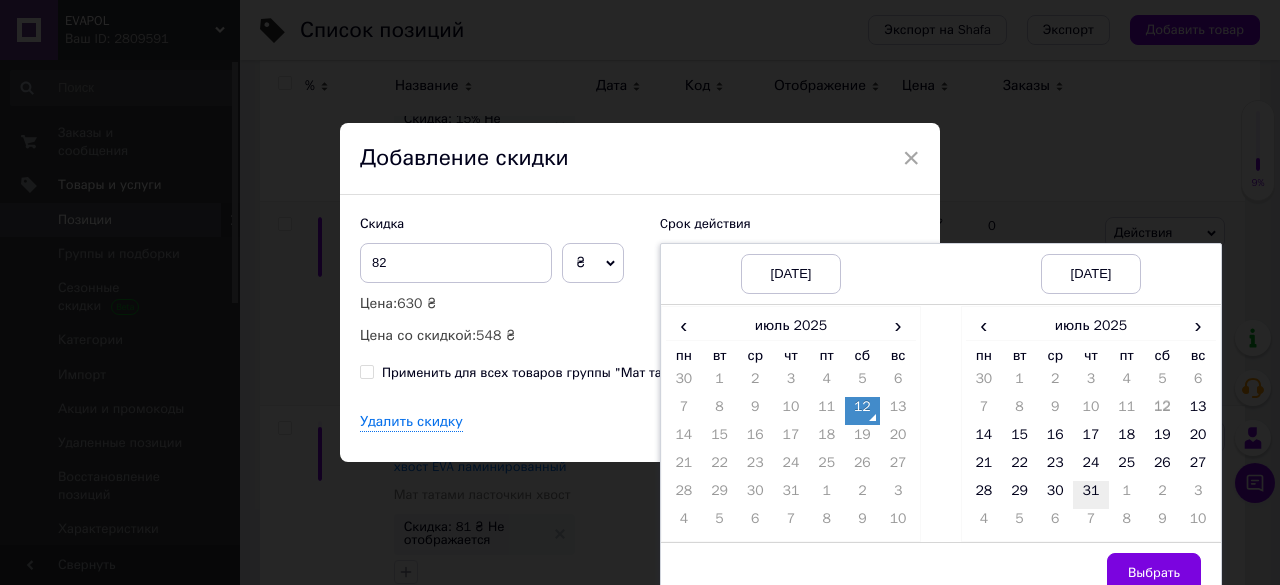 click on "31" at bounding box center [1091, 495] 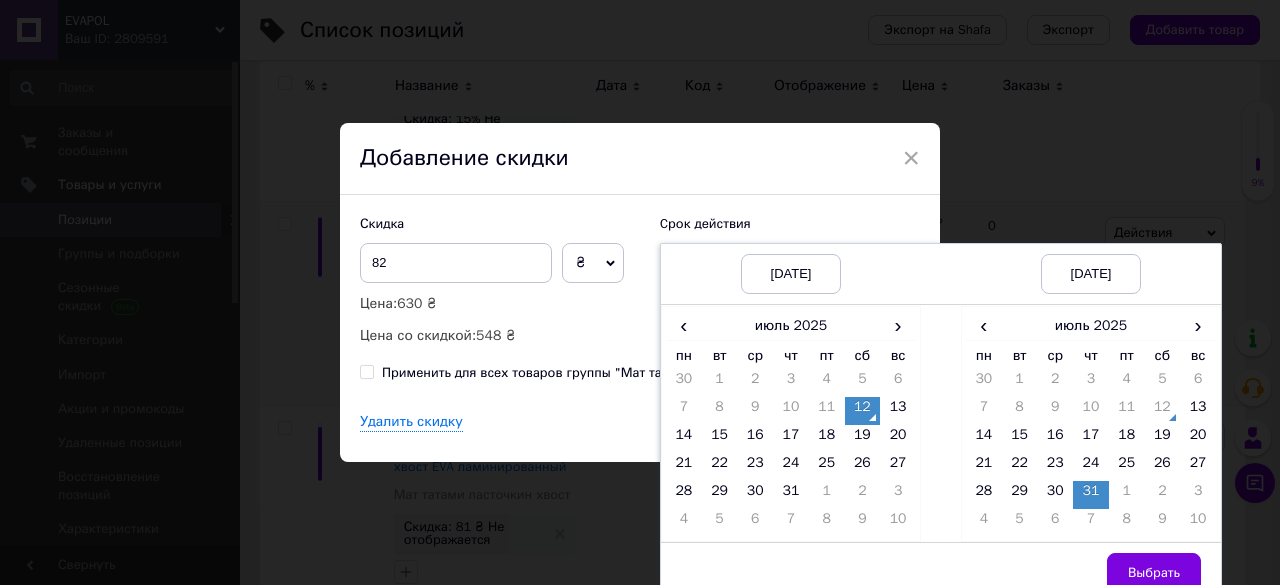 click on "Выбрать" at bounding box center (1154, 573) 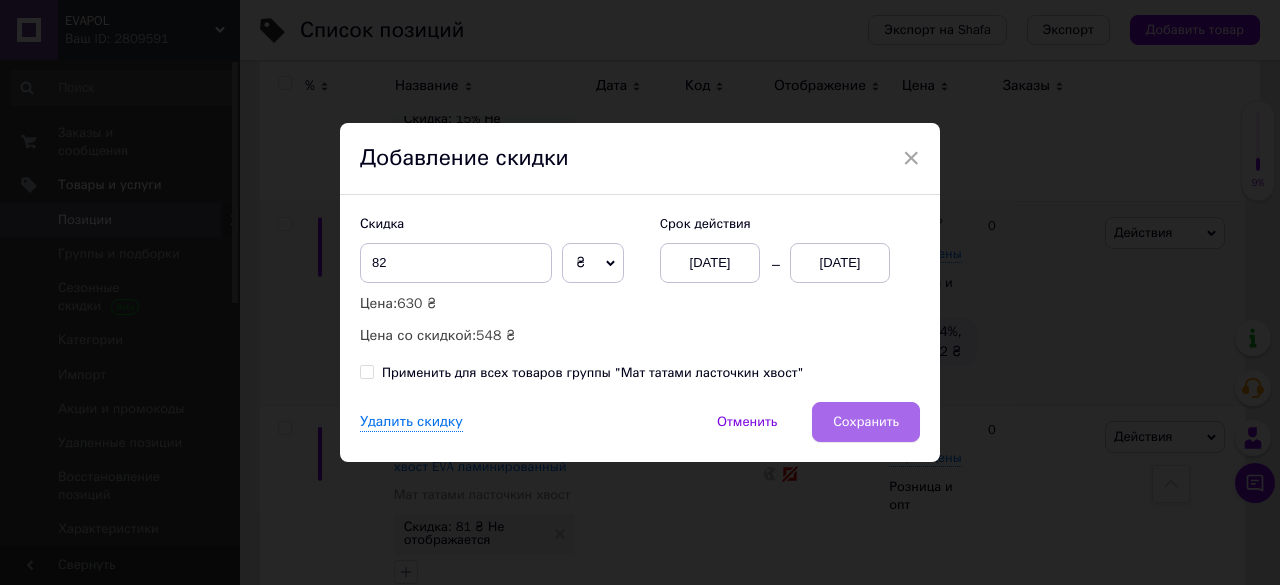 click on "Сохранить" at bounding box center (866, 422) 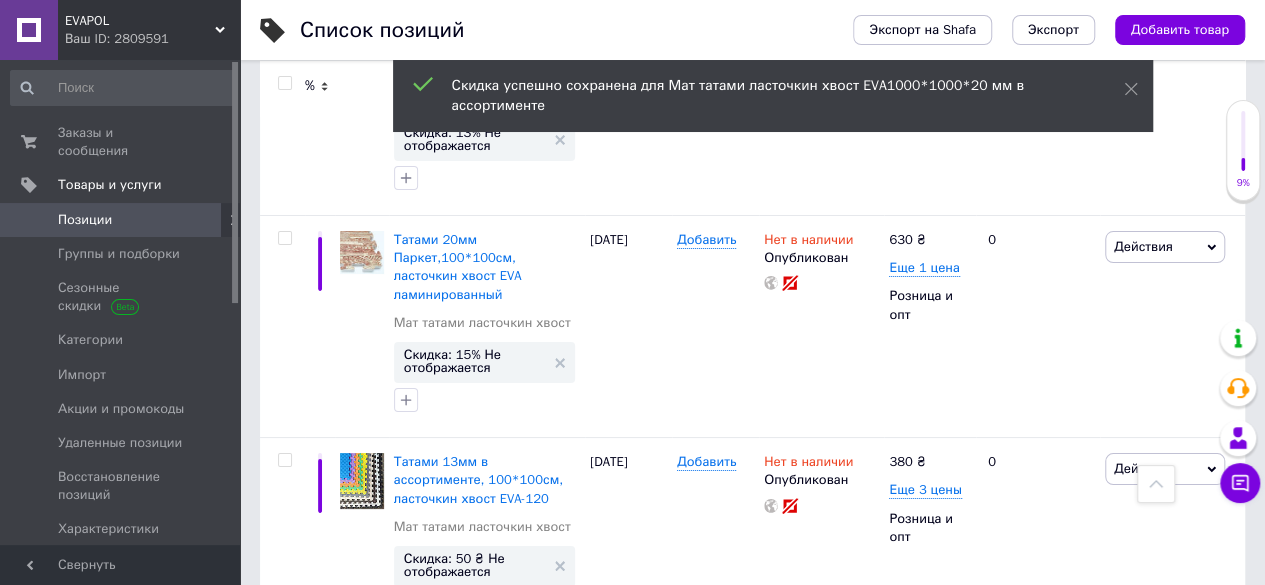 scroll, scrollTop: 3786, scrollLeft: 0, axis: vertical 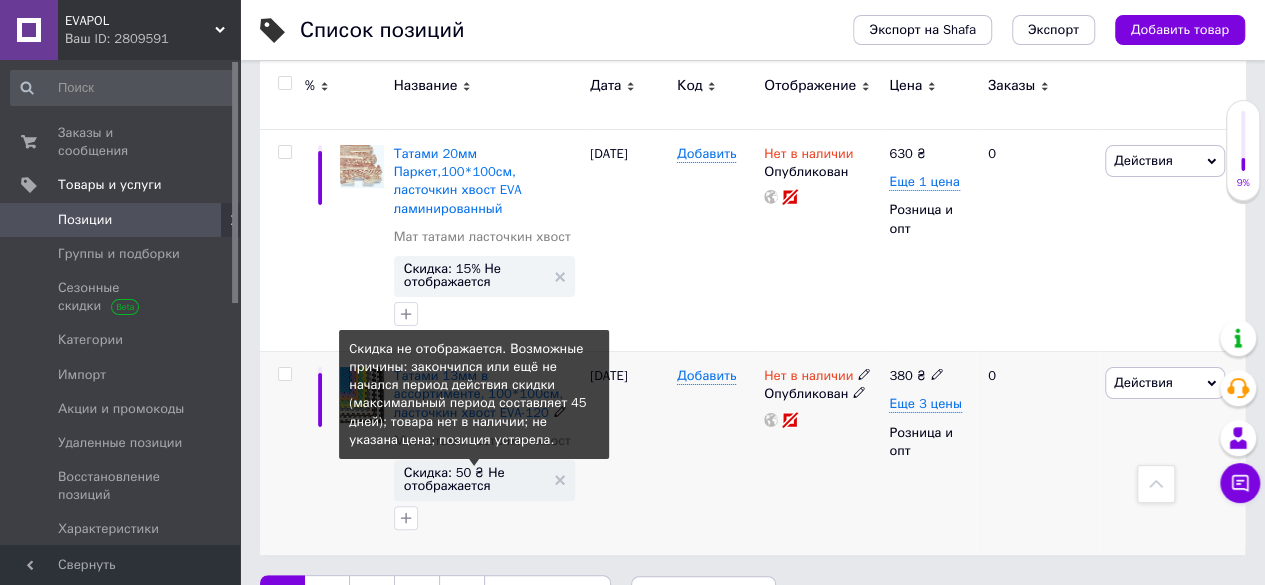 click on "Скидка: 50 ₴ Не отображается" at bounding box center (474, 479) 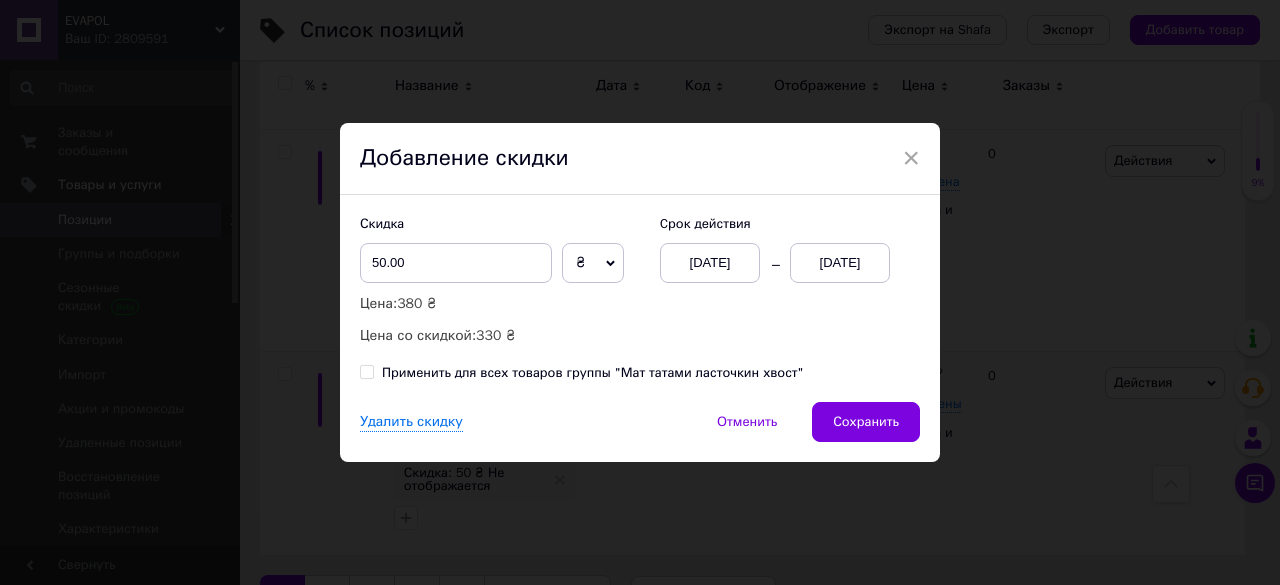 click on "[DATE]" at bounding box center [840, 263] 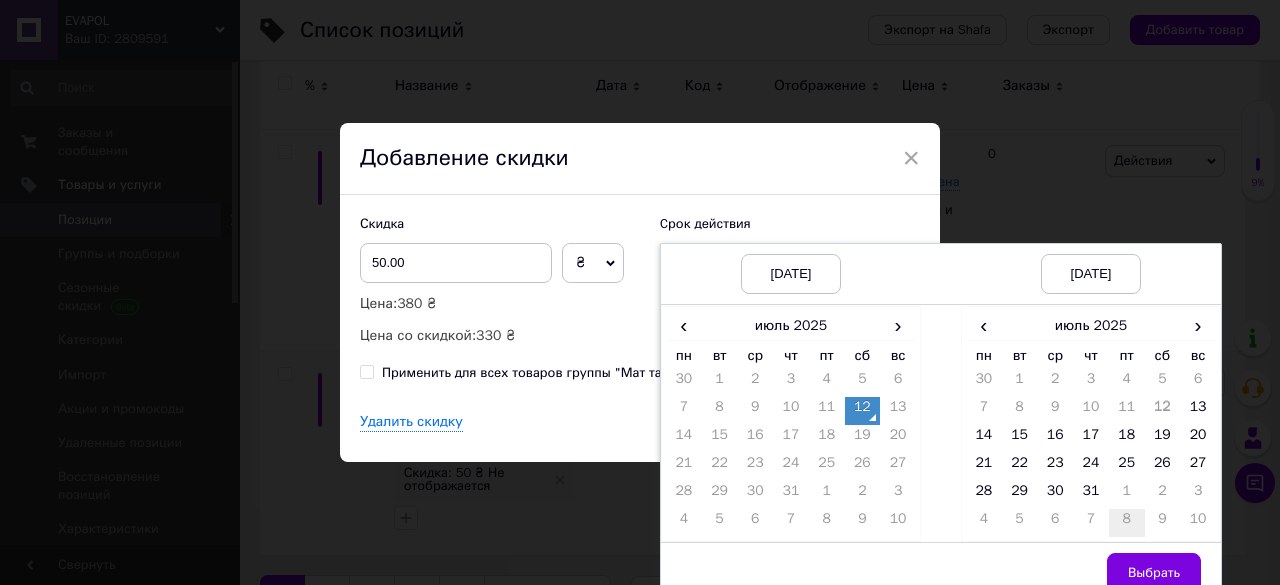 drag, startPoint x: 1079, startPoint y: 485, endPoint x: 1123, endPoint y: 522, distance: 57.48913 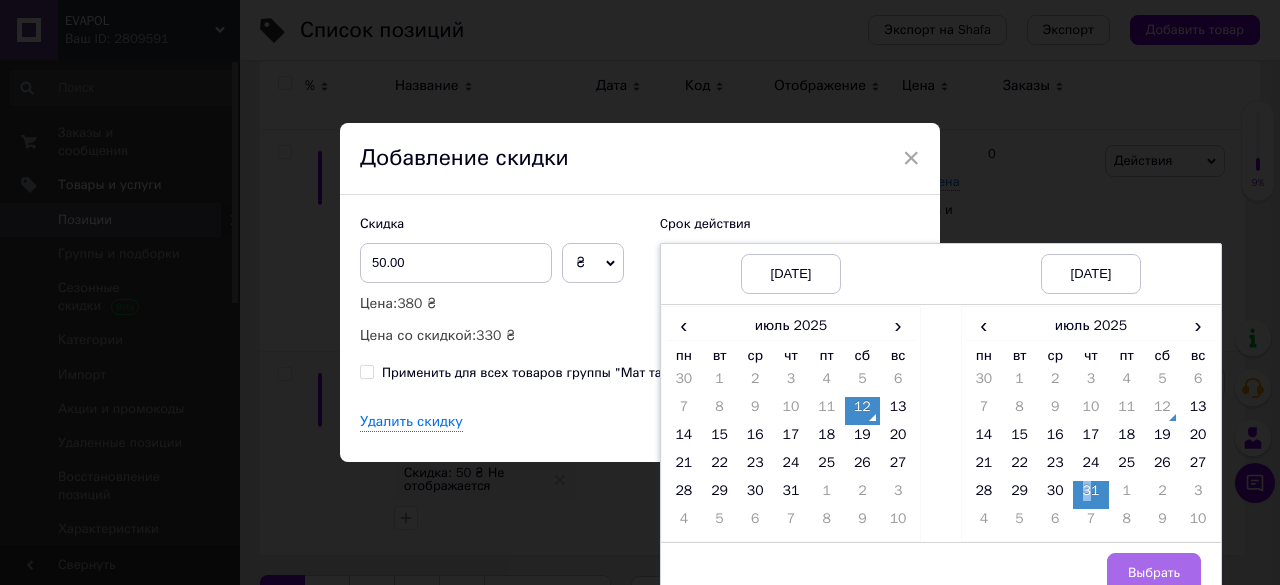 click on "Выбрать" at bounding box center (1154, 573) 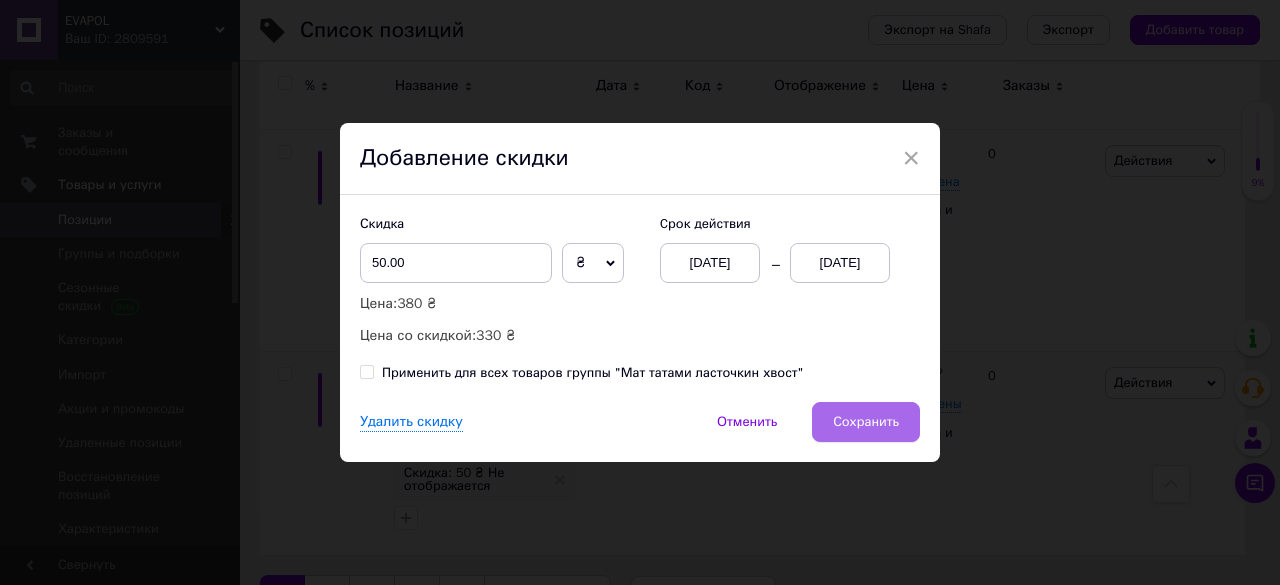click on "Сохранить" at bounding box center [866, 422] 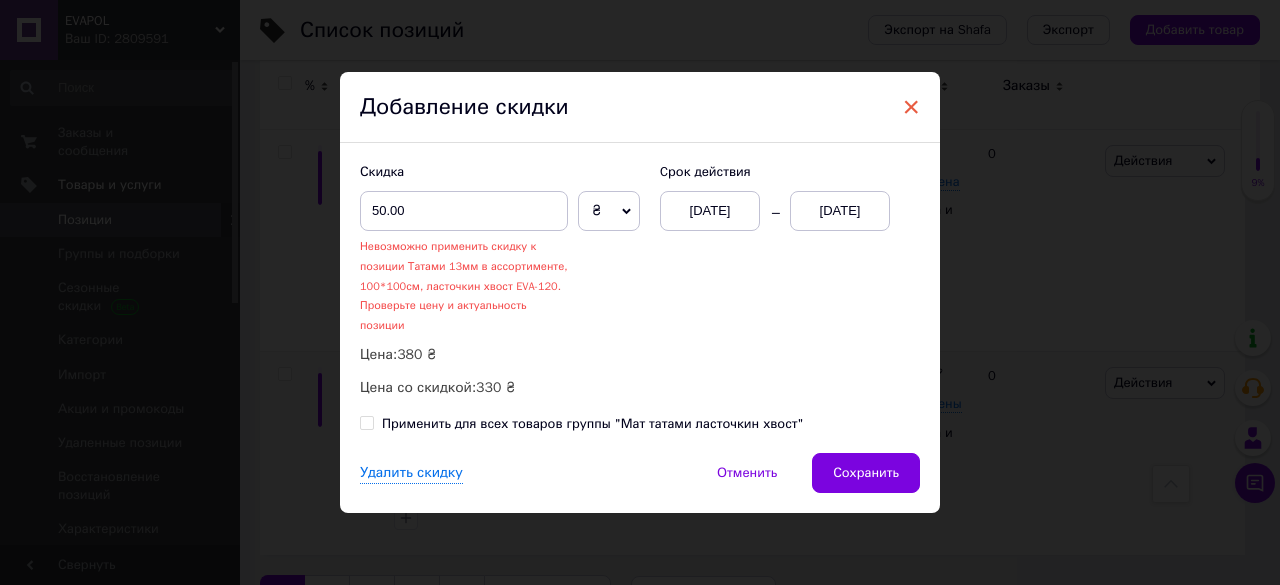 click on "×" at bounding box center [911, 107] 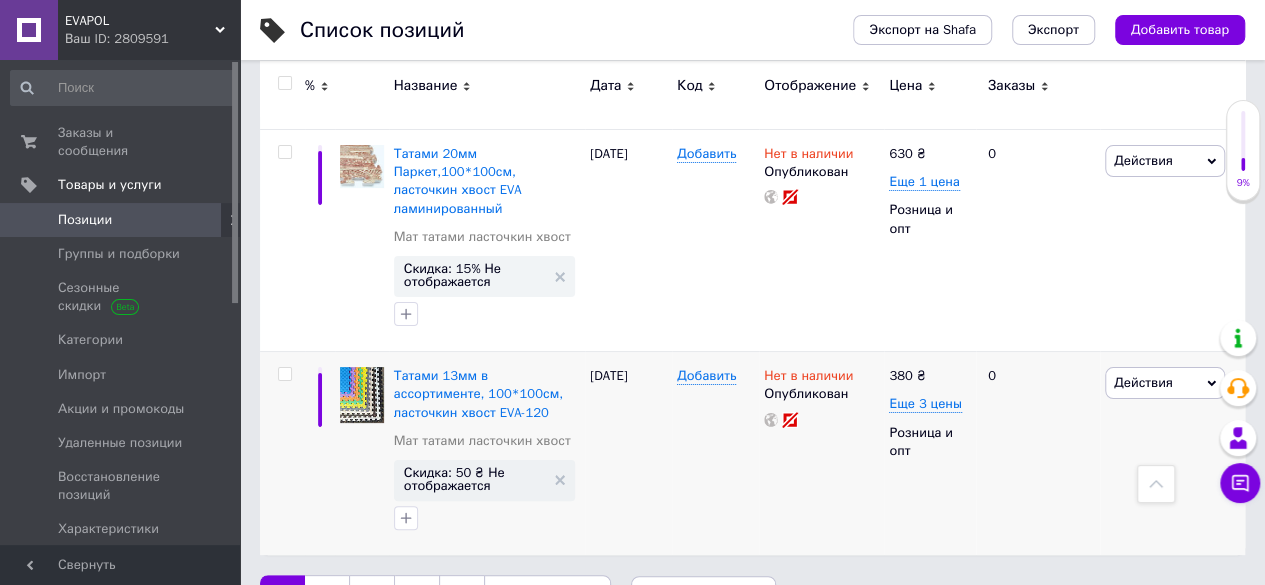 click on "2" at bounding box center [327, 596] 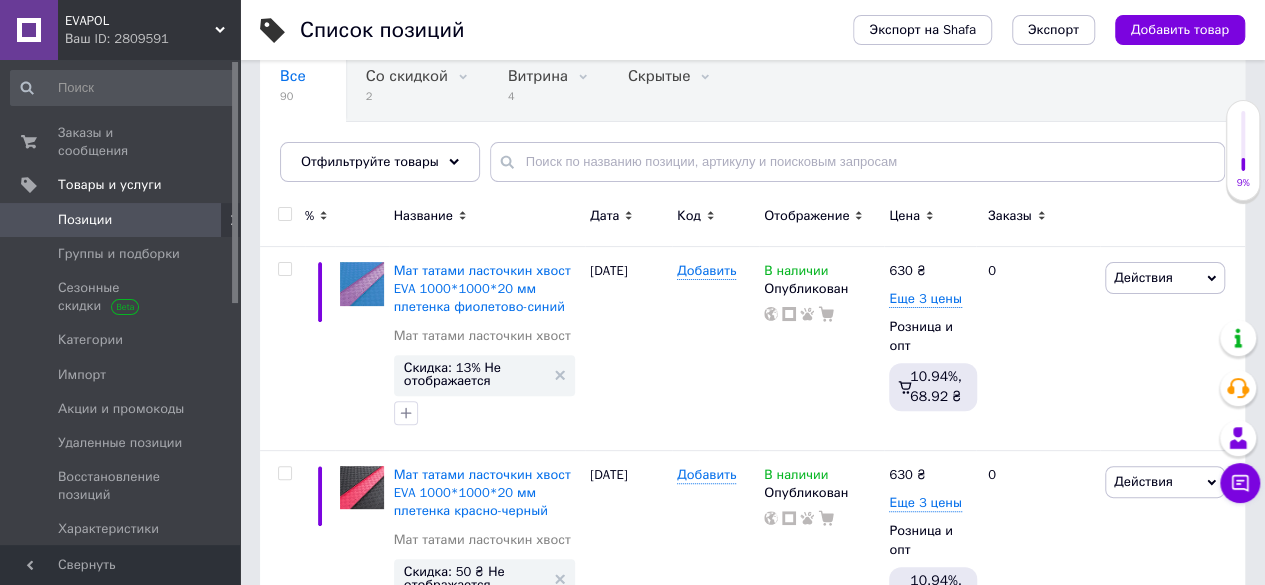 scroll, scrollTop: 300, scrollLeft: 0, axis: vertical 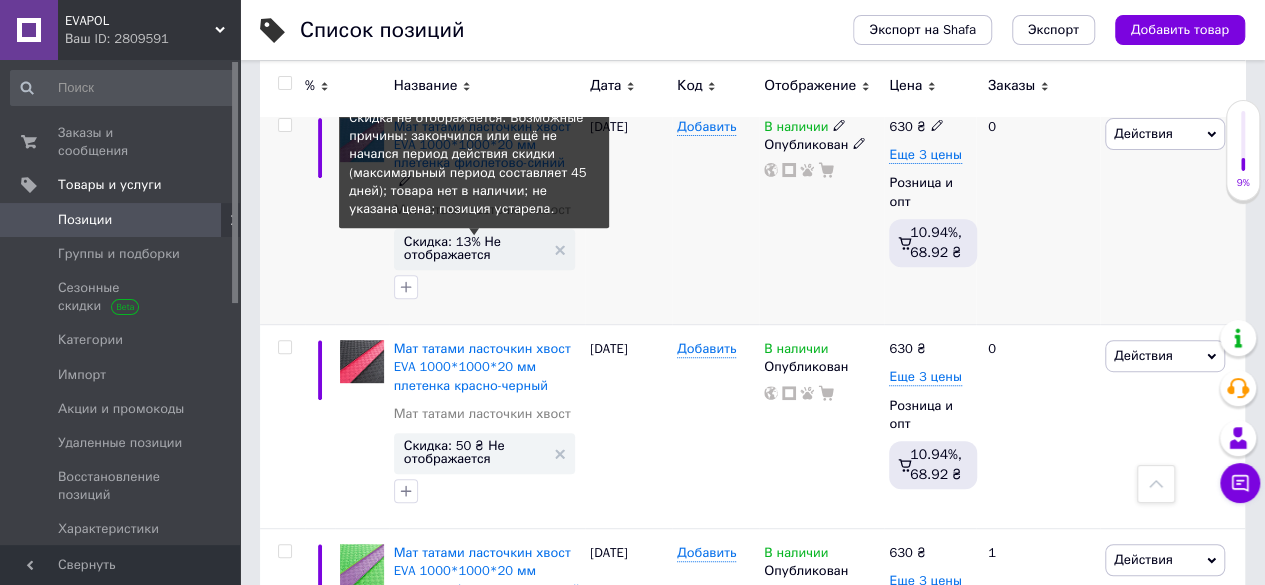 click on "Скидка: 13% Не отображается" at bounding box center (474, 248) 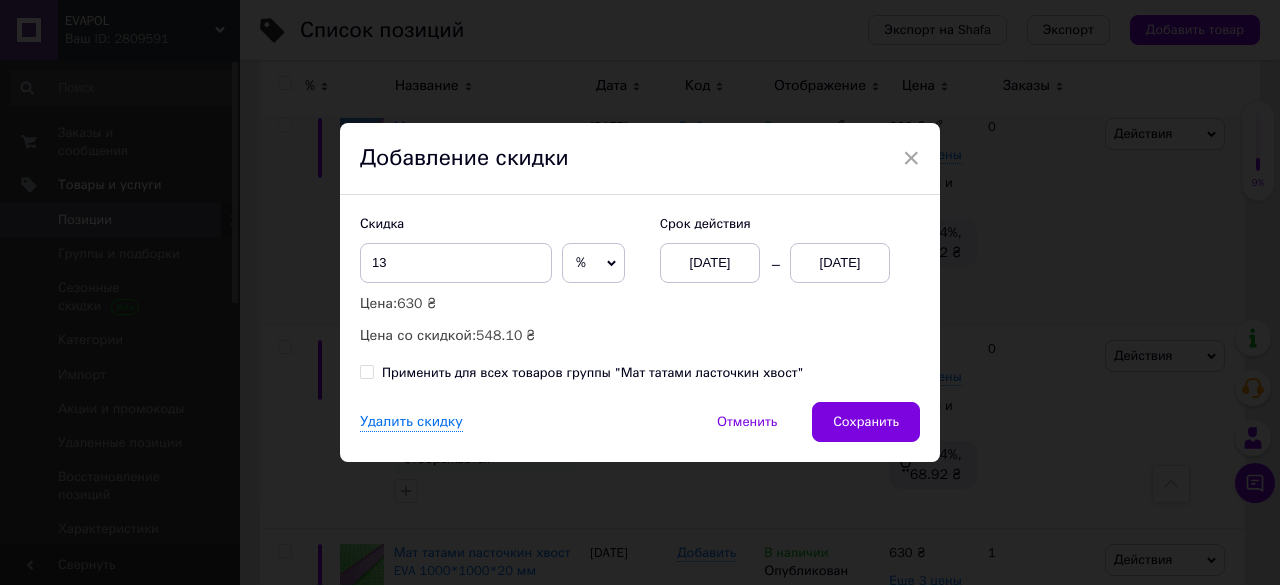 click on "[DATE]" at bounding box center (840, 263) 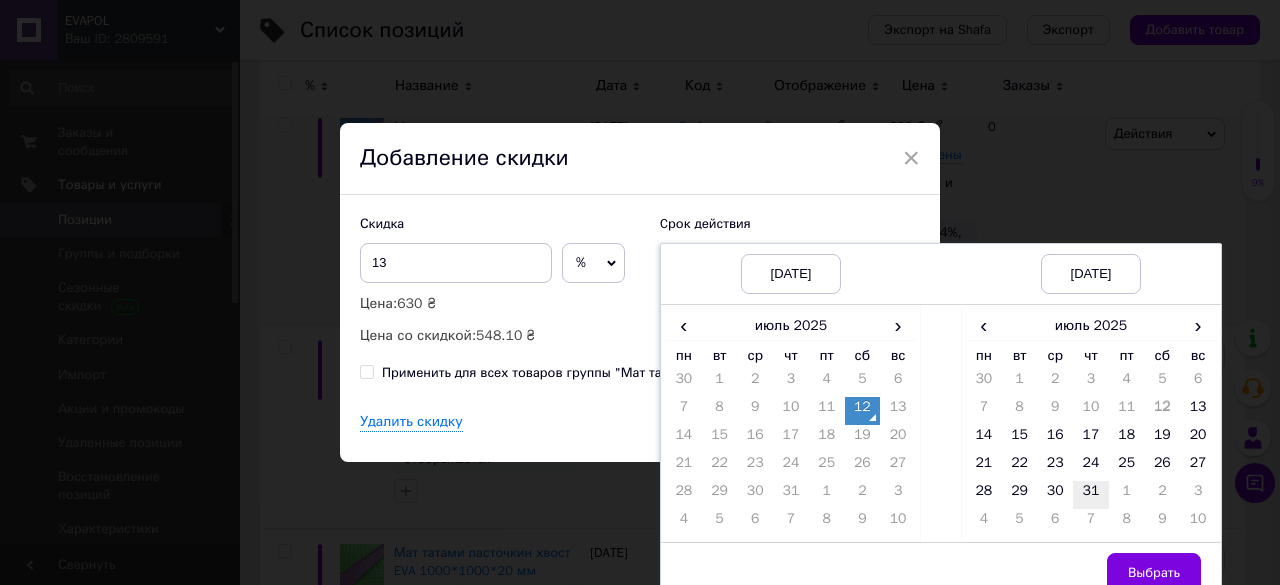 click on "31" at bounding box center [1091, 495] 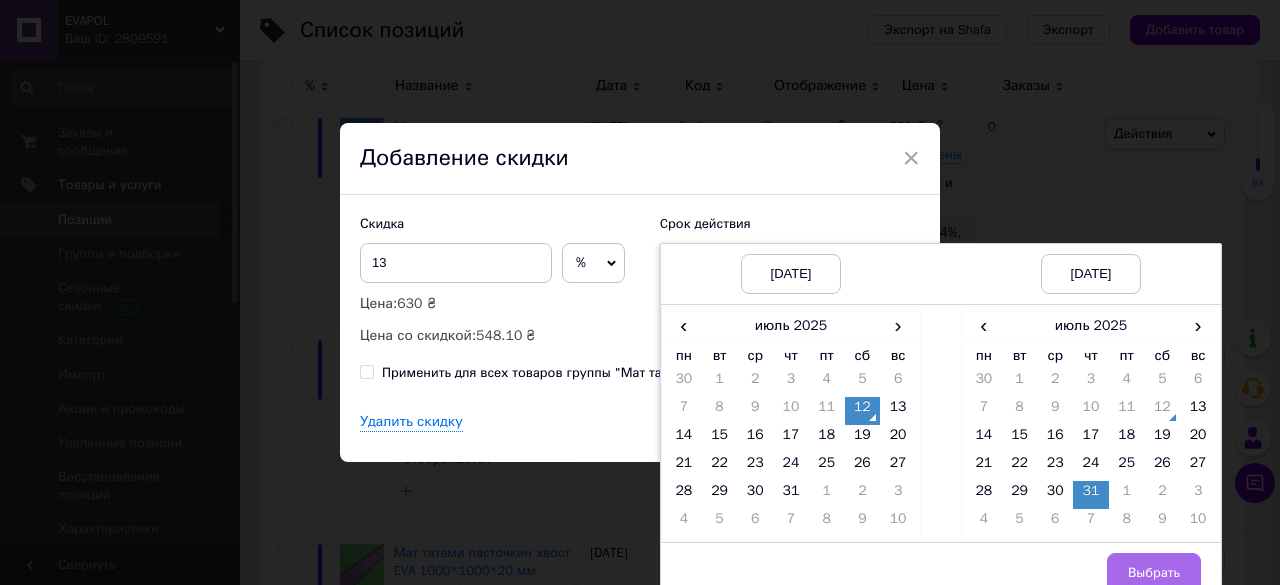 click on "Выбрать" at bounding box center (1154, 573) 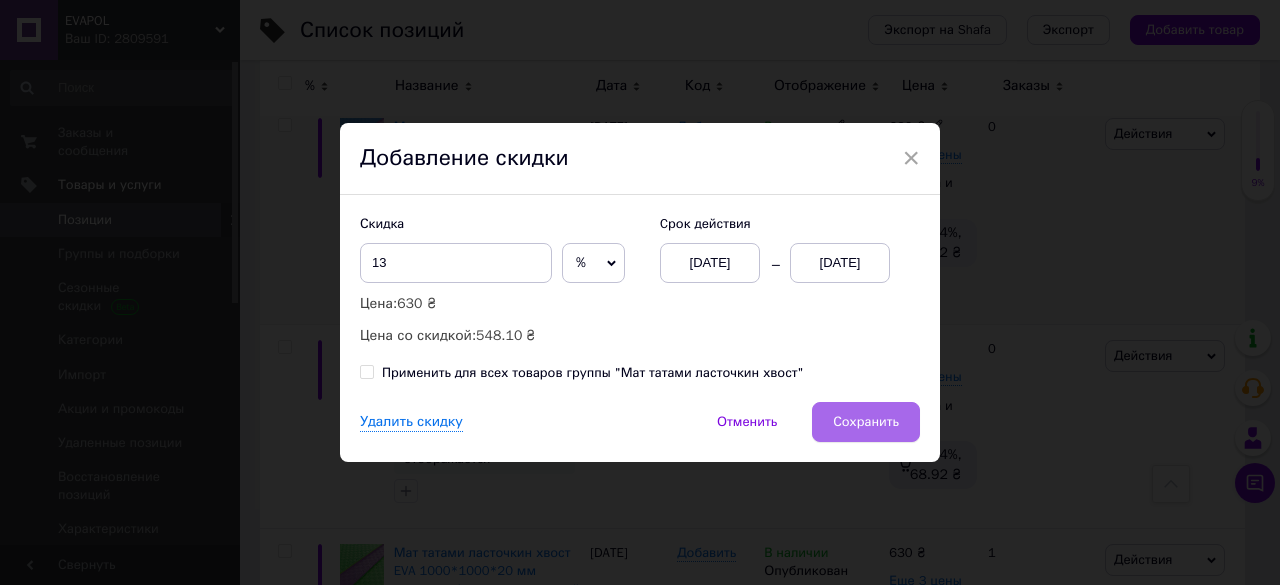 click on "Сохранить" at bounding box center (866, 422) 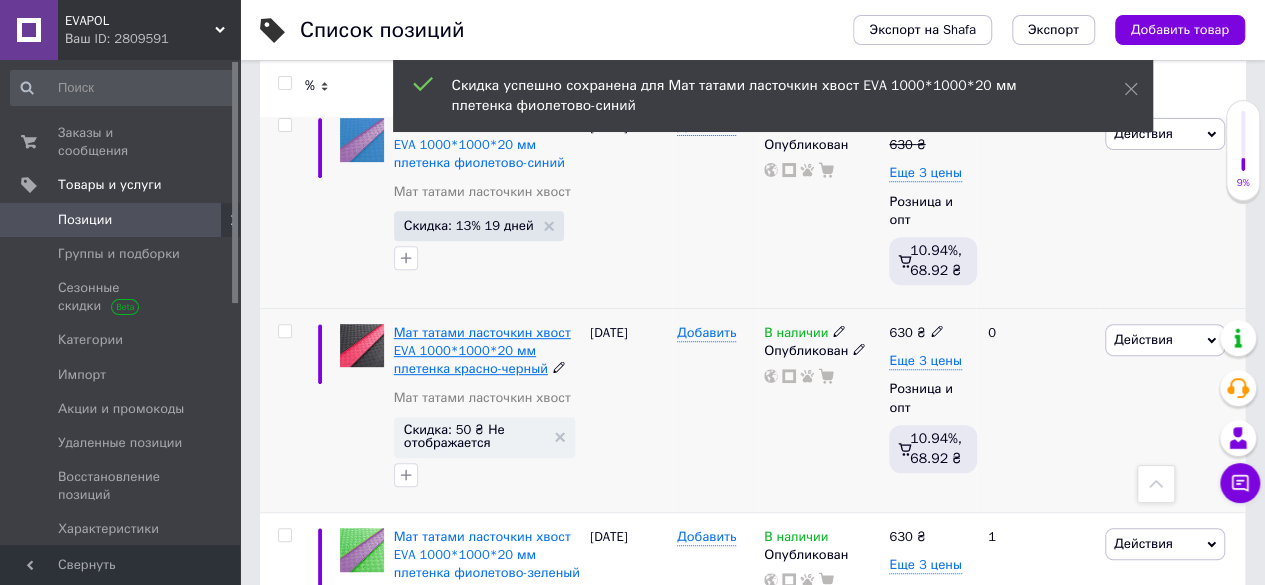 click on "Мат татами ласточкин хвост EVA 1000*1000*20 мм плетенка красно-черный" at bounding box center (482, 350) 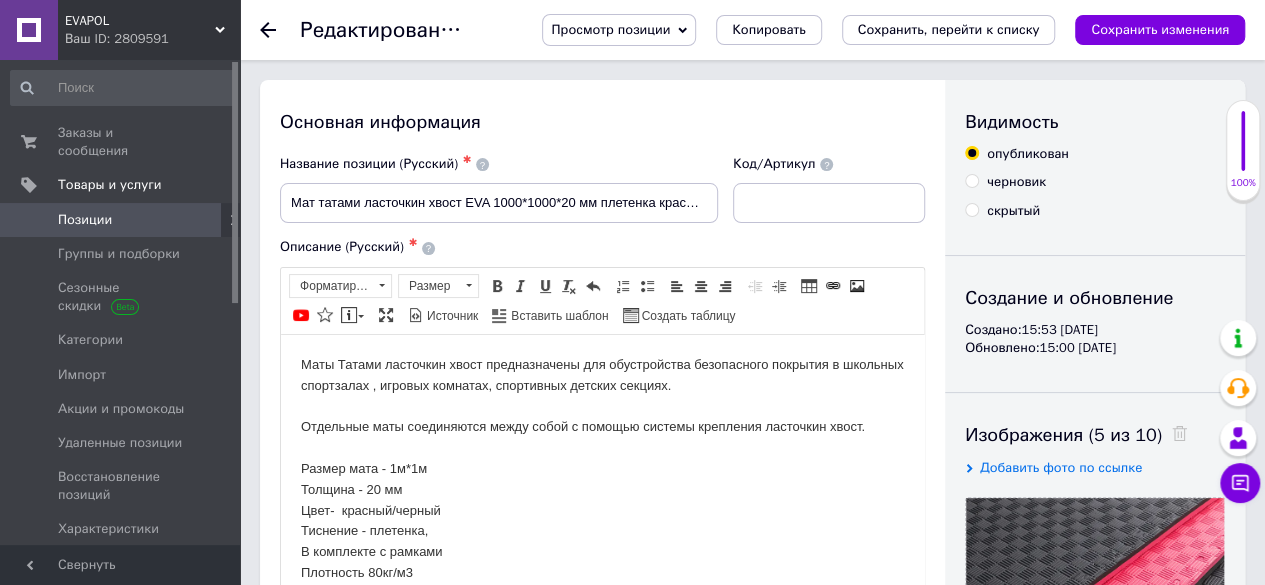 scroll, scrollTop: 0, scrollLeft: 0, axis: both 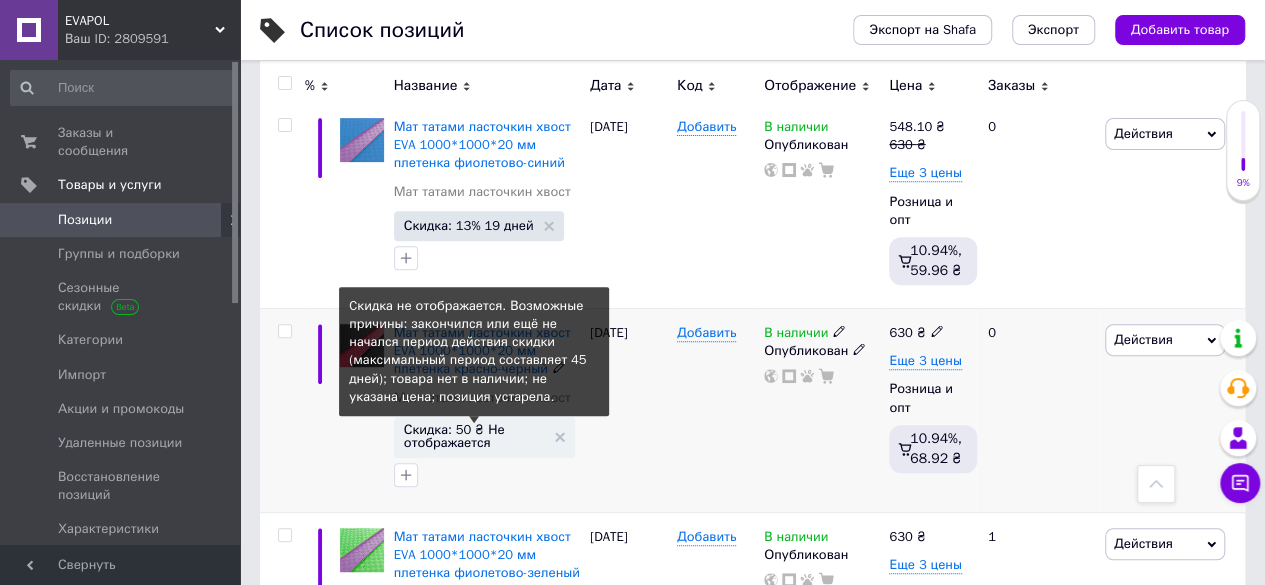 click on "Скидка: 50 ₴ Не отображается" at bounding box center (474, 436) 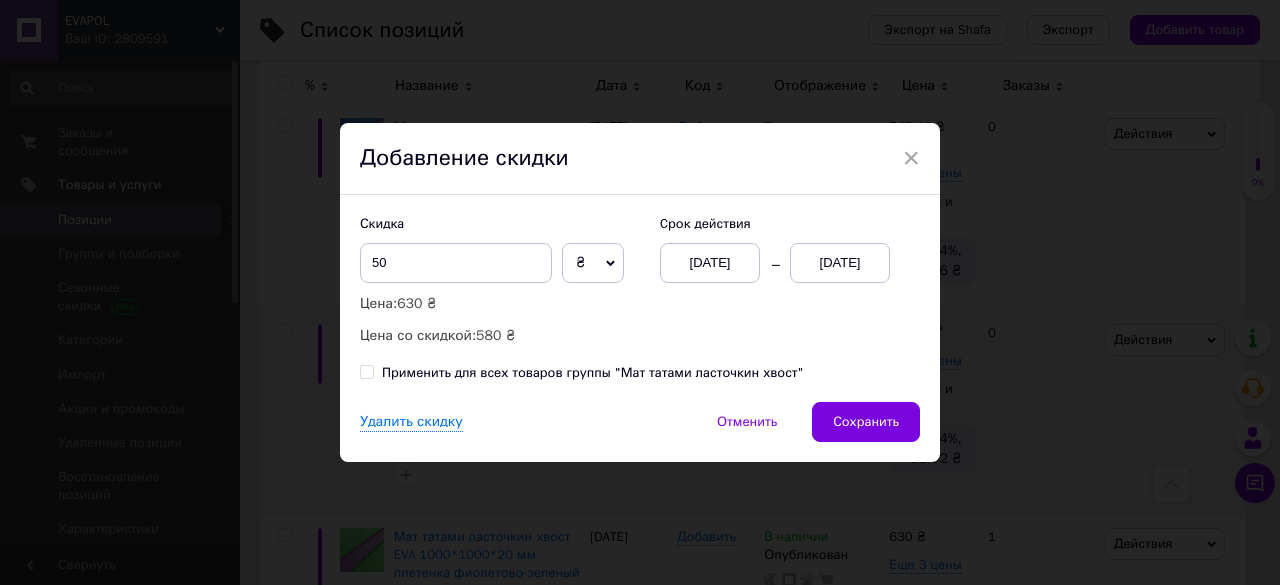 click on "[DATE]" at bounding box center (840, 263) 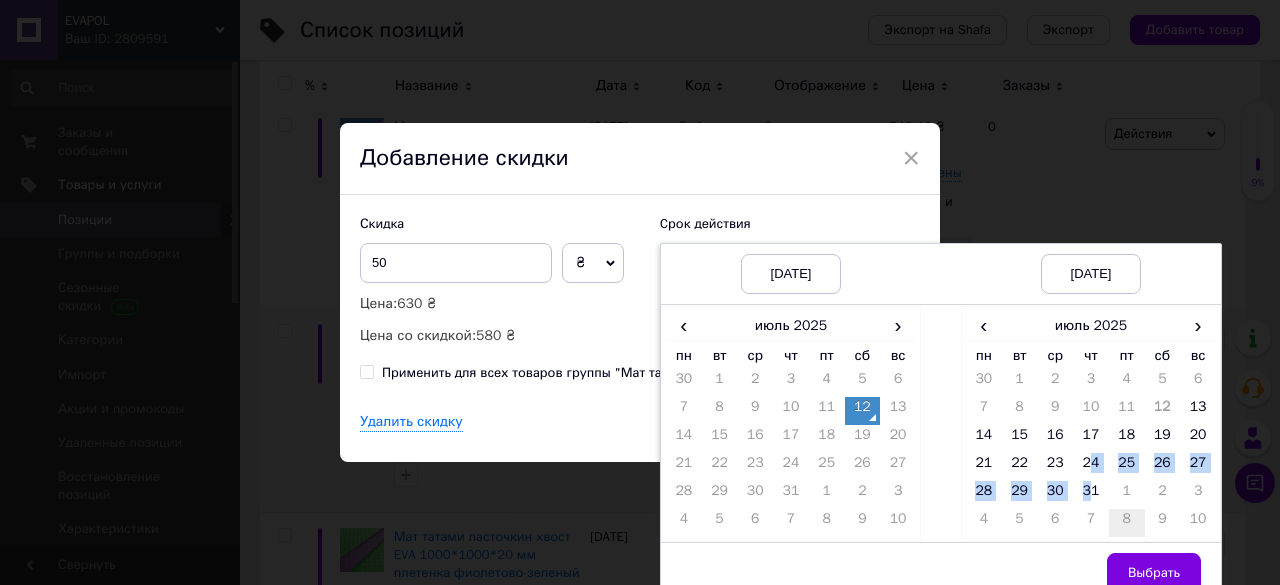 drag, startPoint x: 1088, startPoint y: 478, endPoint x: 1121, endPoint y: 515, distance: 49.57822 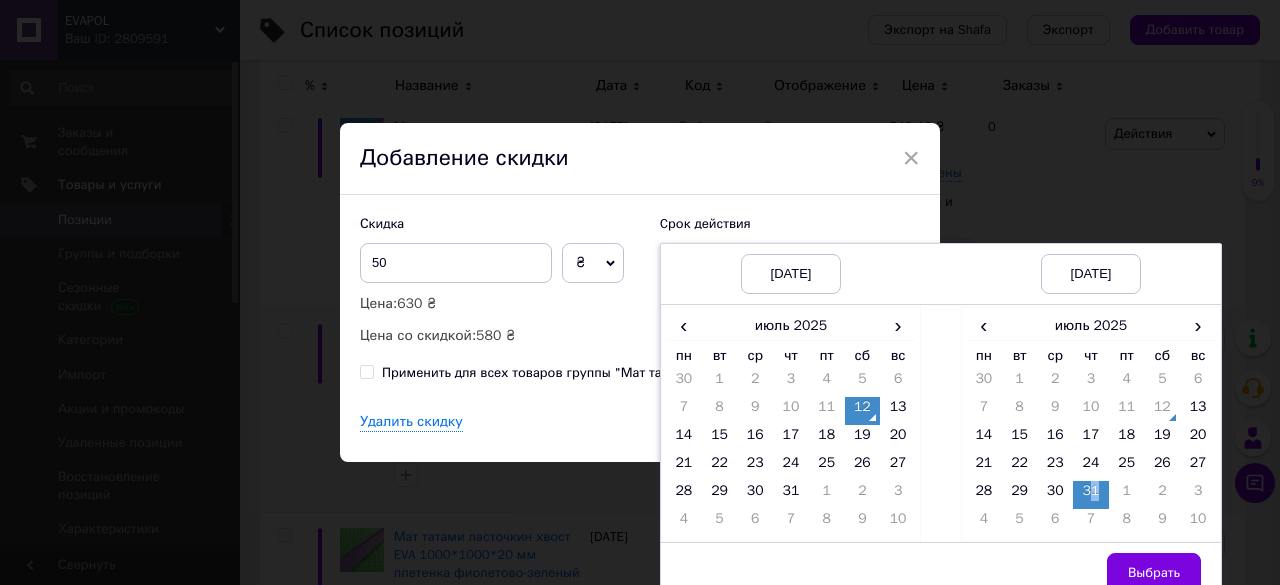 click on "Выбрать" at bounding box center [1154, 573] 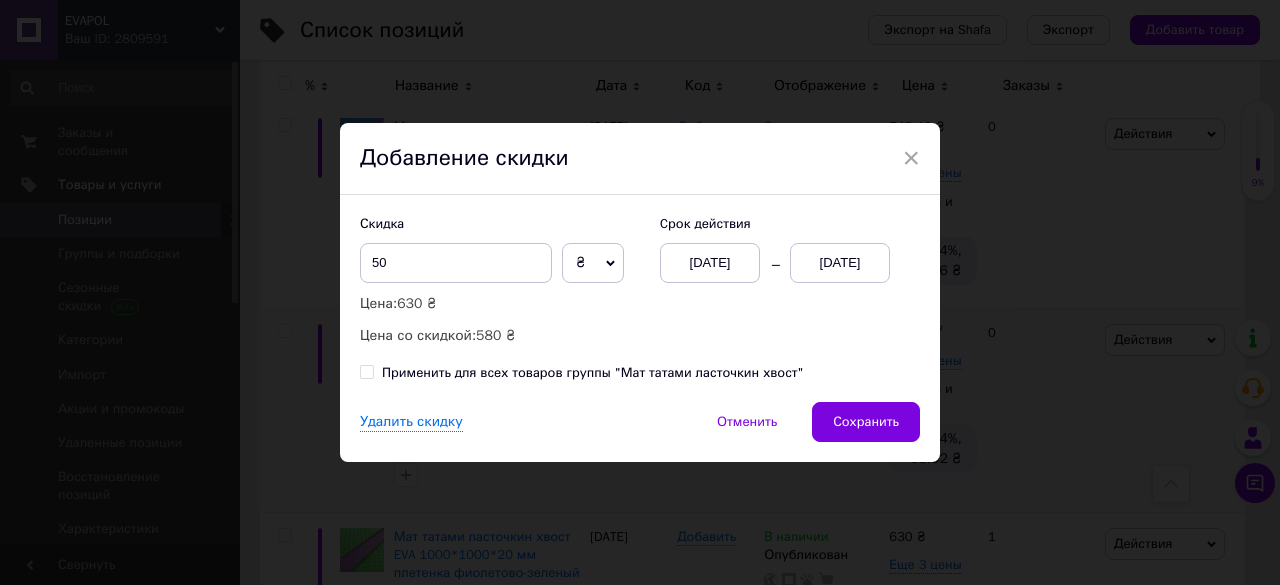 click on "Сохранить" at bounding box center (866, 422) 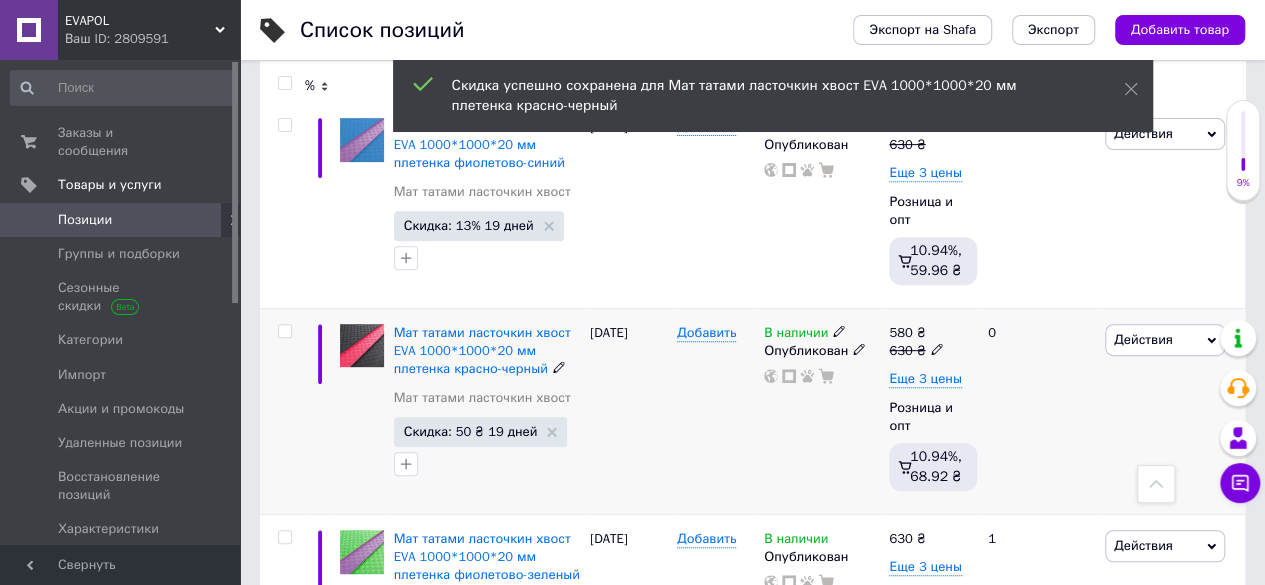 scroll, scrollTop: 500, scrollLeft: 0, axis: vertical 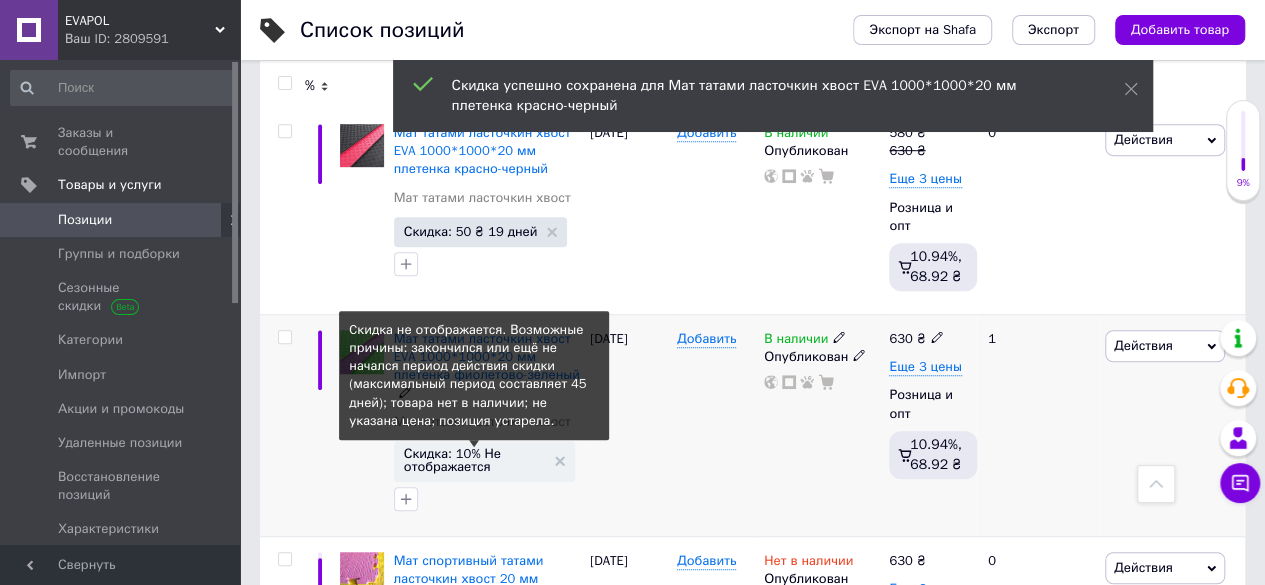 click on "Скидка: 10% Не отображается" at bounding box center [474, 460] 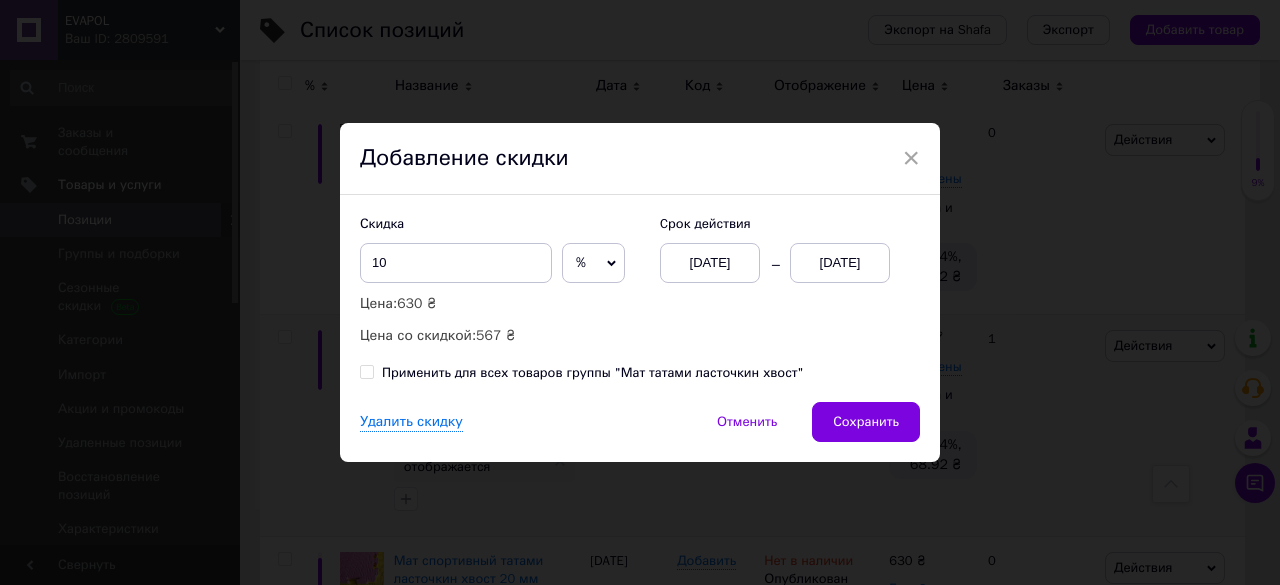 click on "[DATE]" at bounding box center (840, 263) 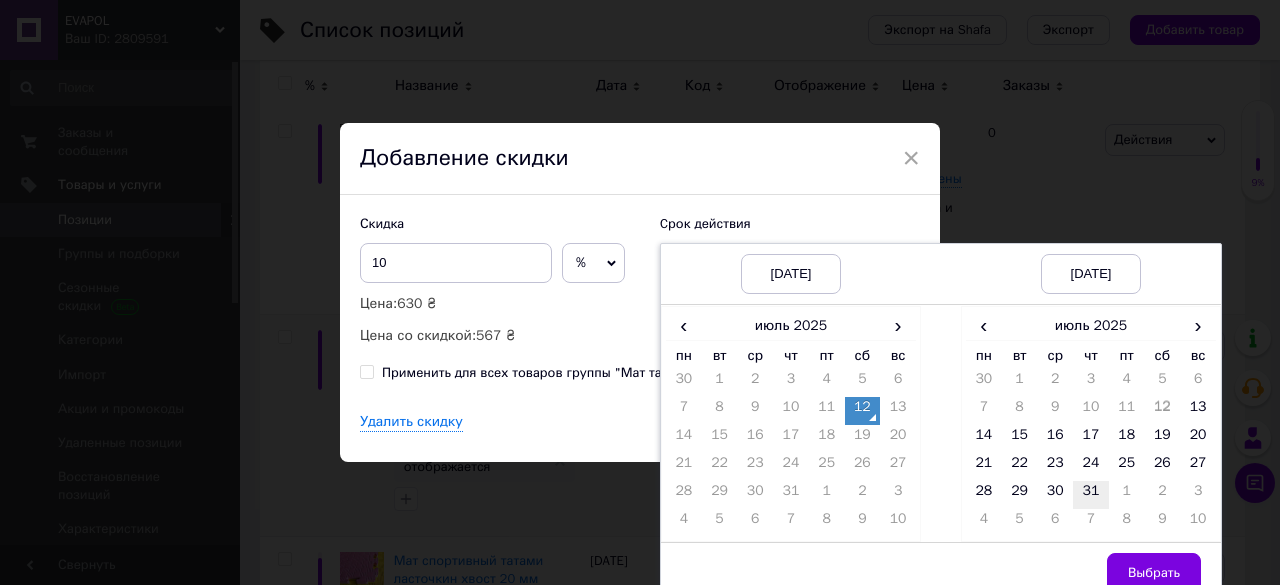drag, startPoint x: 1084, startPoint y: 484, endPoint x: 1142, endPoint y: 560, distance: 95.60335 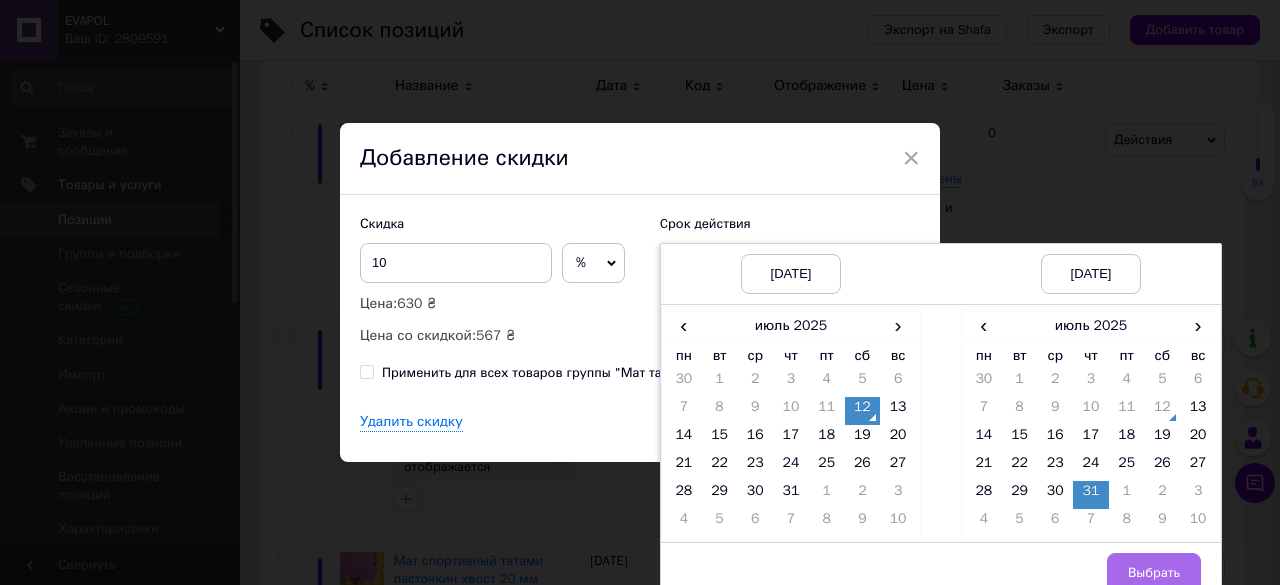 click on "Выбрать" at bounding box center (1154, 573) 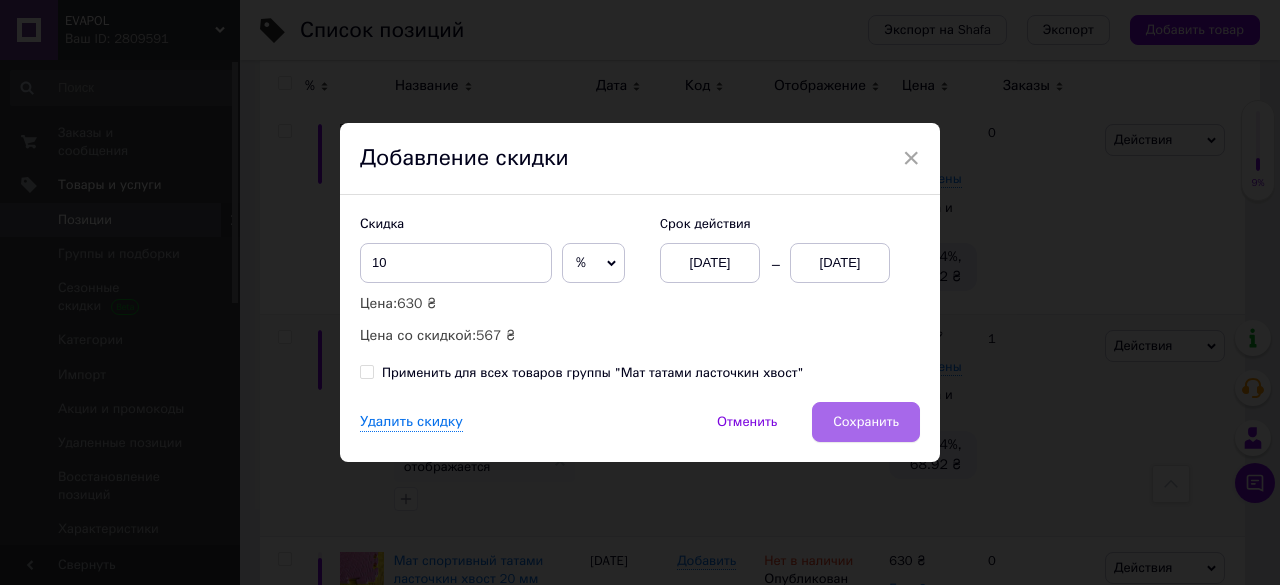 click on "Сохранить" at bounding box center (866, 422) 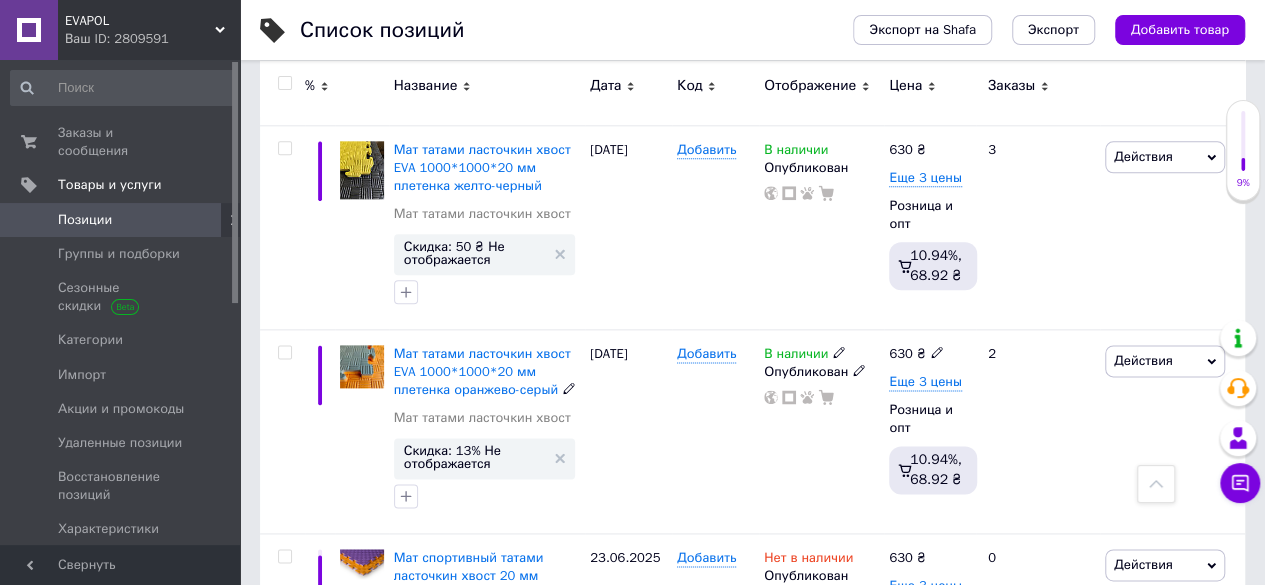 scroll, scrollTop: 1100, scrollLeft: 0, axis: vertical 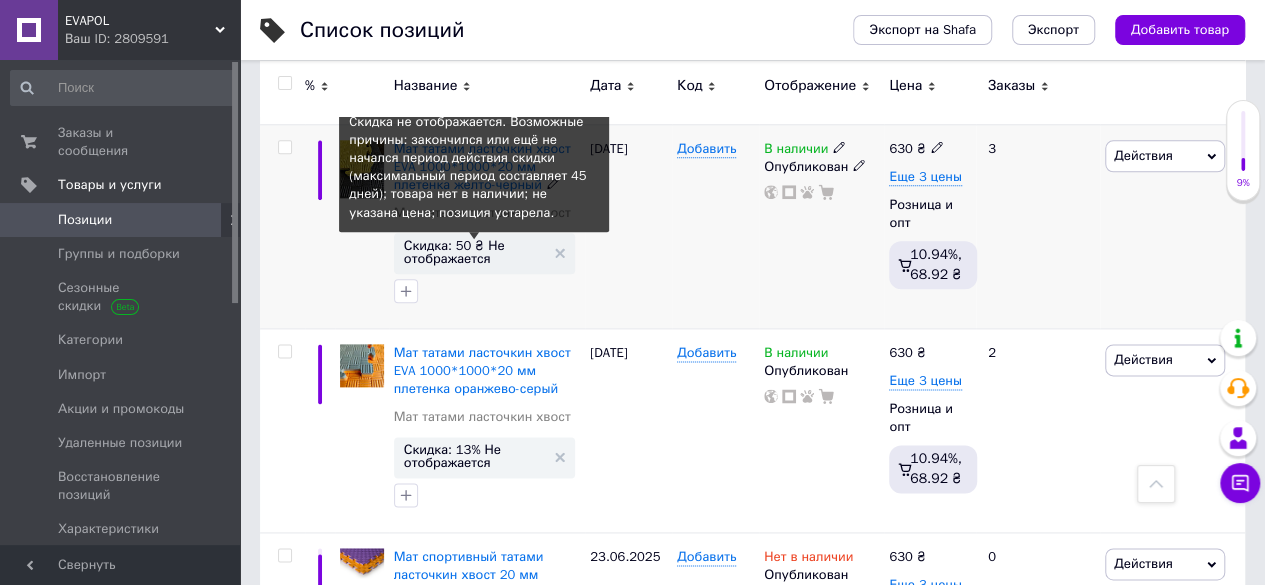 click on "Скидка: 50 ₴ Не отображается" at bounding box center [474, 252] 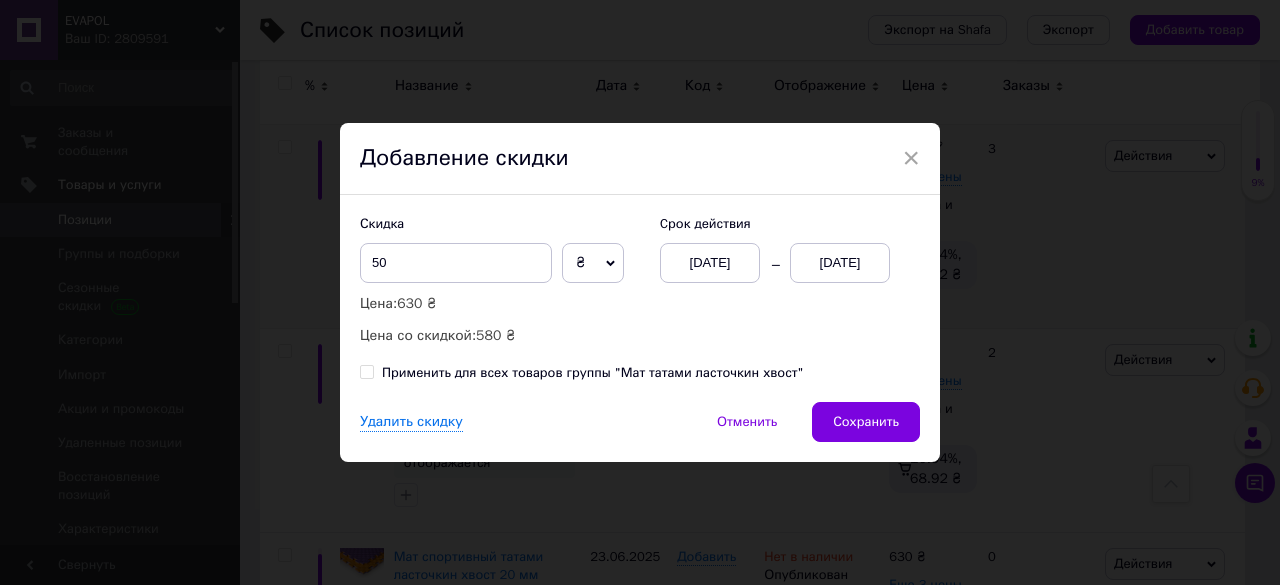 click on "[DATE]" at bounding box center (840, 263) 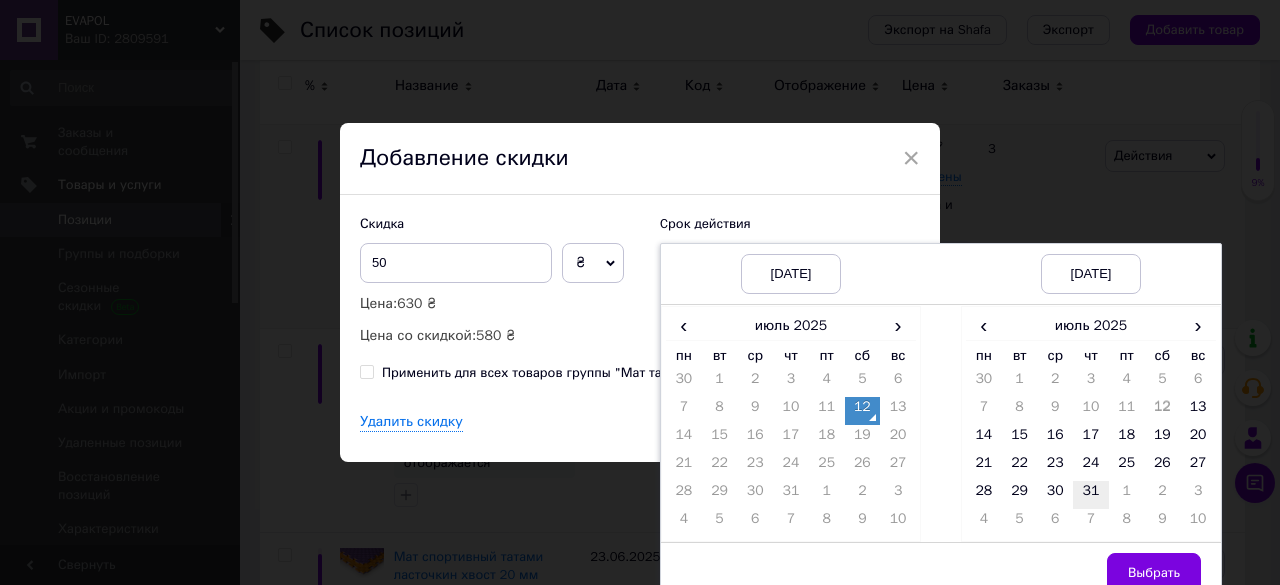 drag, startPoint x: 1079, startPoint y: 488, endPoint x: 1097, endPoint y: 501, distance: 22.203604 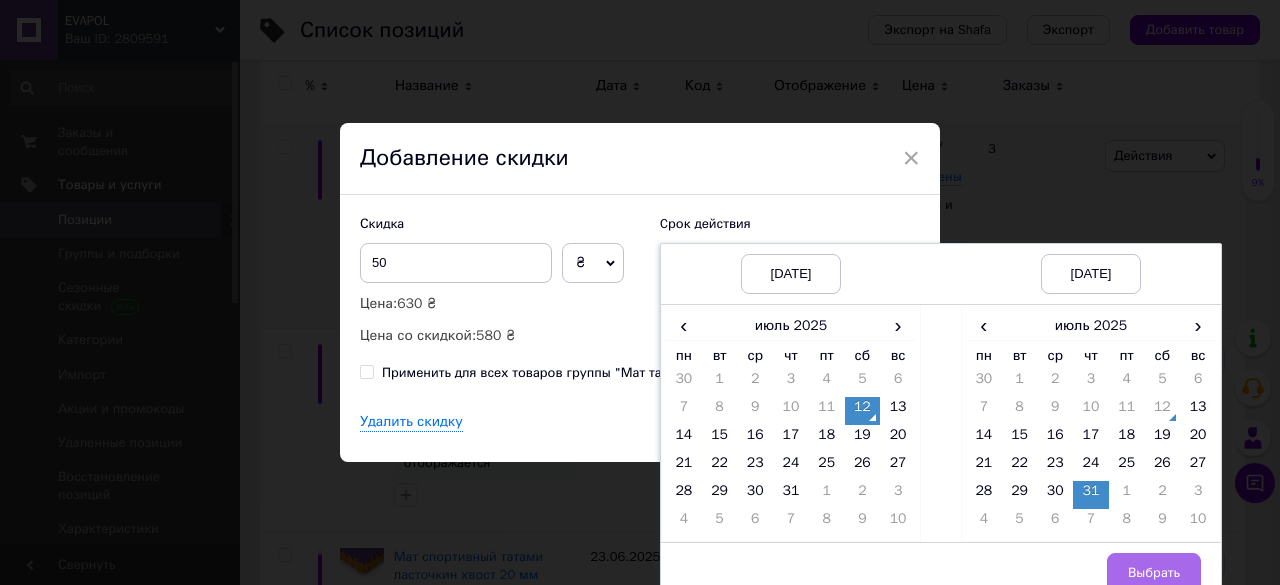click on "Выбрать" at bounding box center [1154, 573] 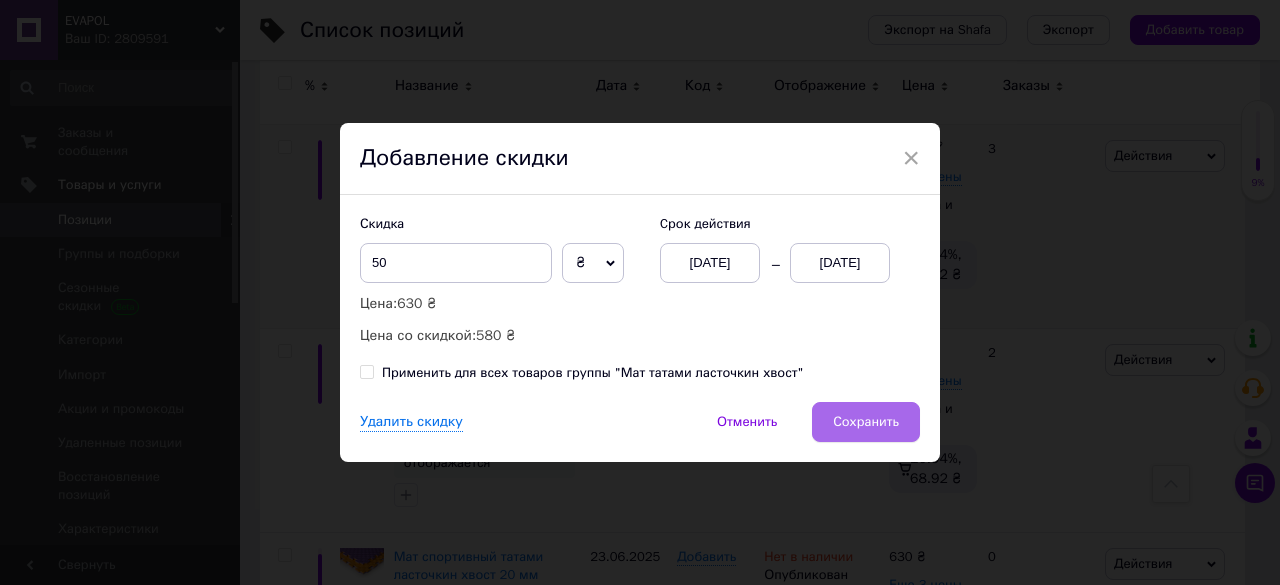 click on "Сохранить" at bounding box center (866, 422) 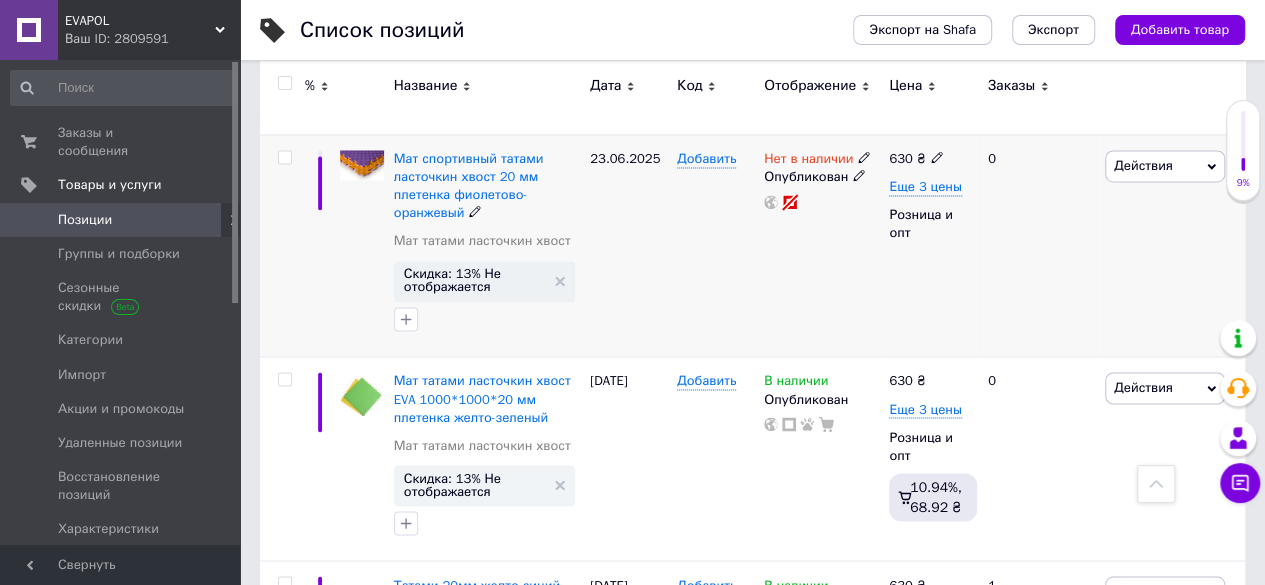 scroll, scrollTop: 1400, scrollLeft: 0, axis: vertical 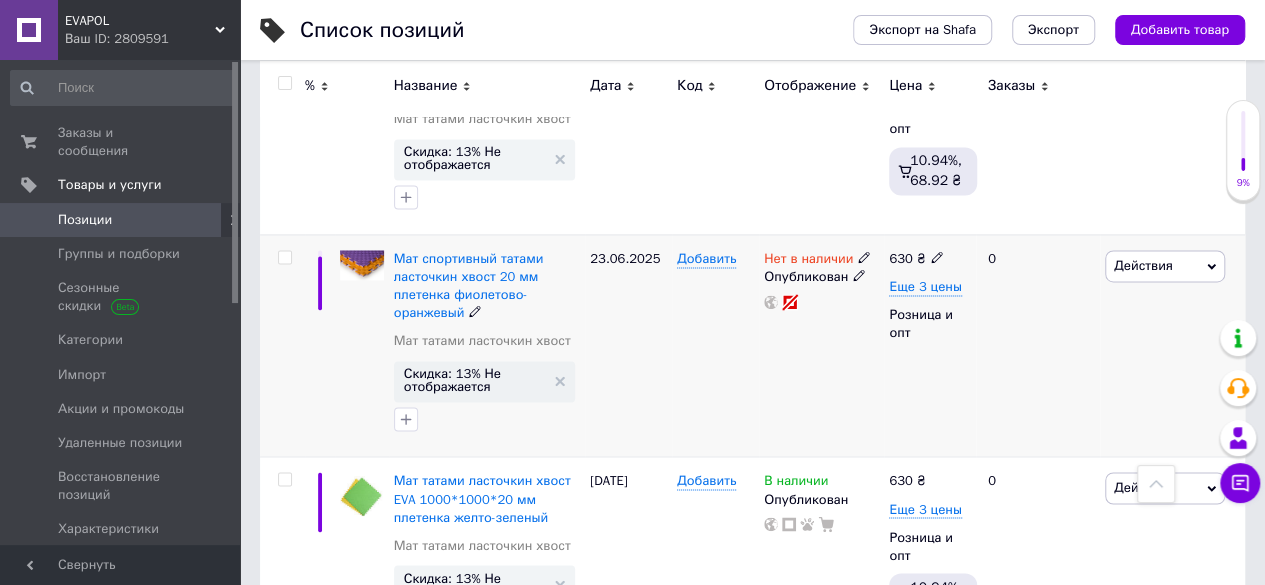 click 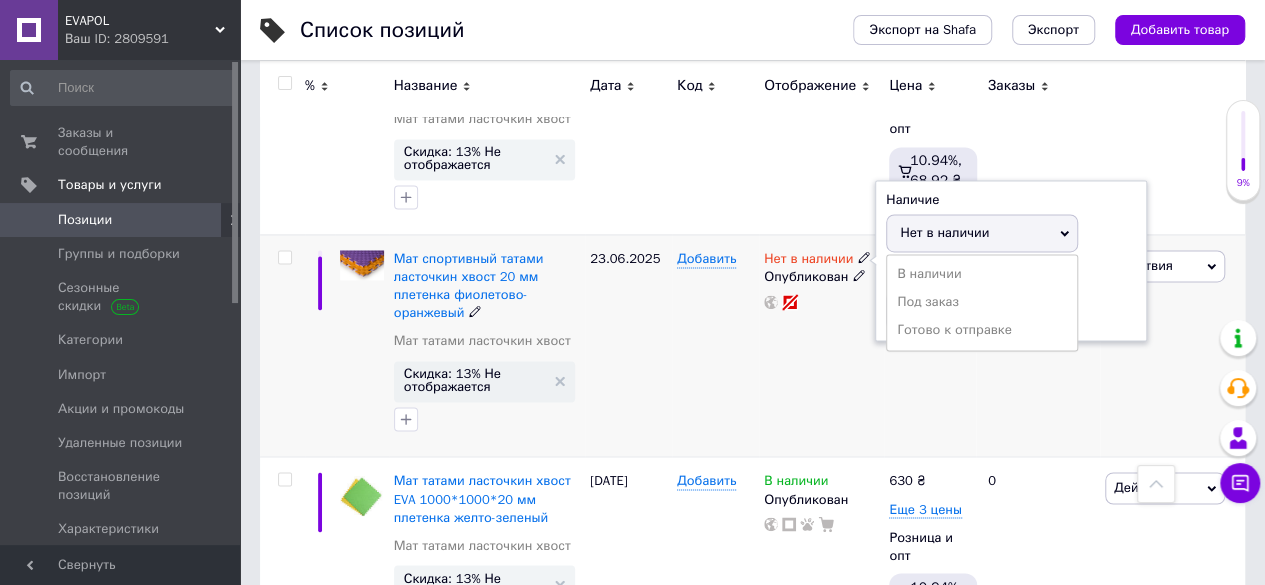 click on "В наличии" at bounding box center (982, 274) 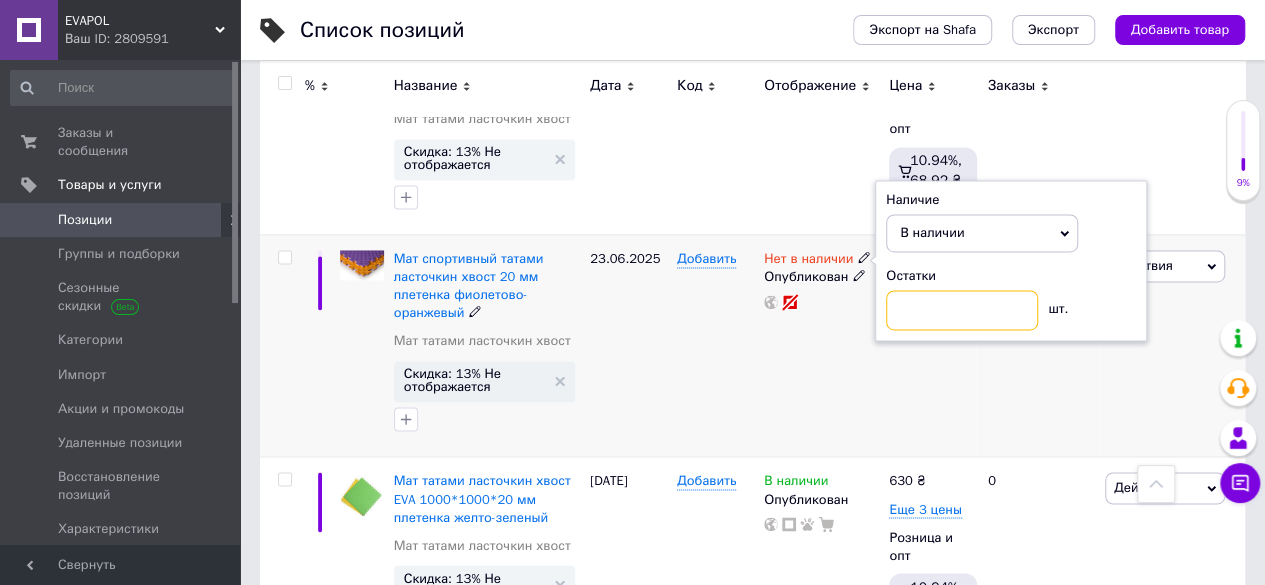 click at bounding box center [962, 310] 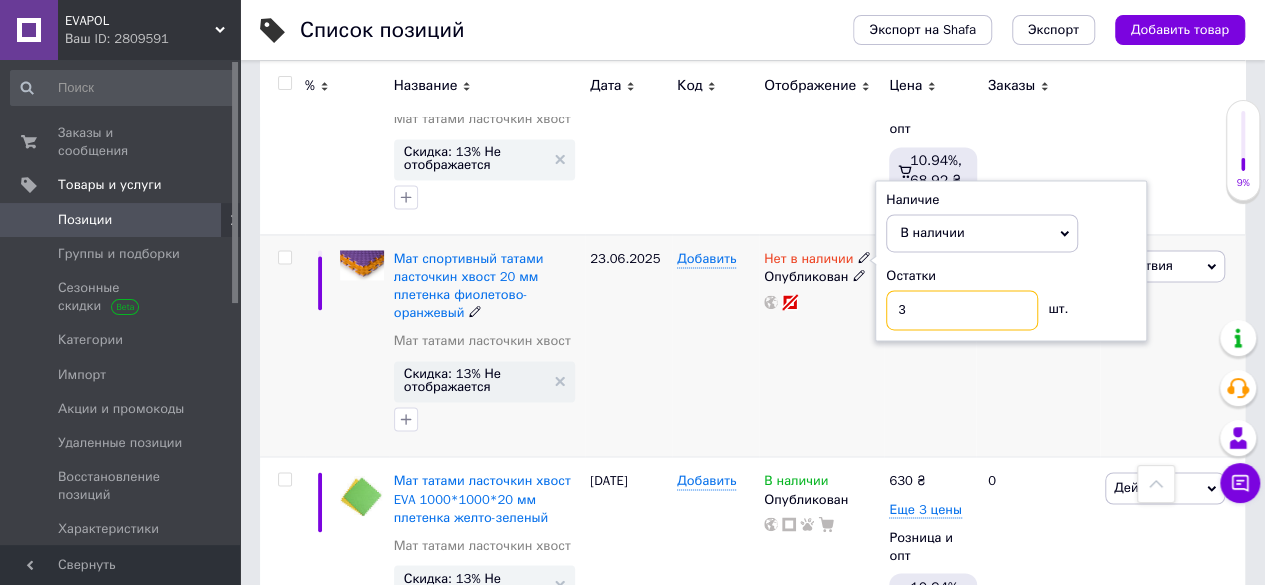type on "3" 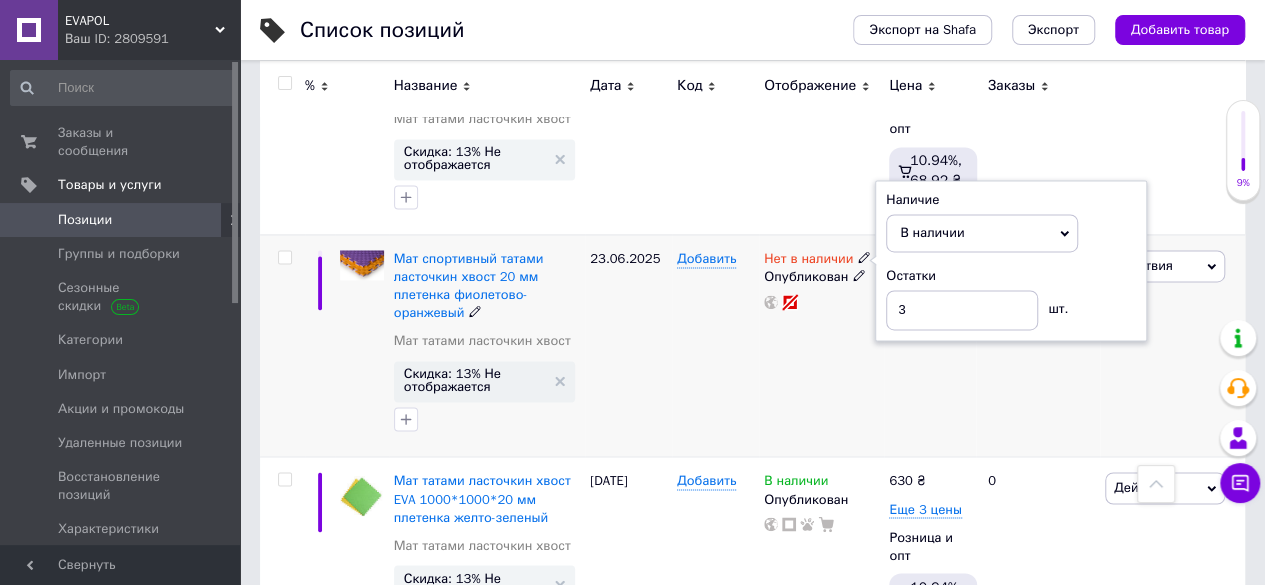 drag, startPoint x: 673, startPoint y: 373, endPoint x: 688, endPoint y: 352, distance: 25.806976 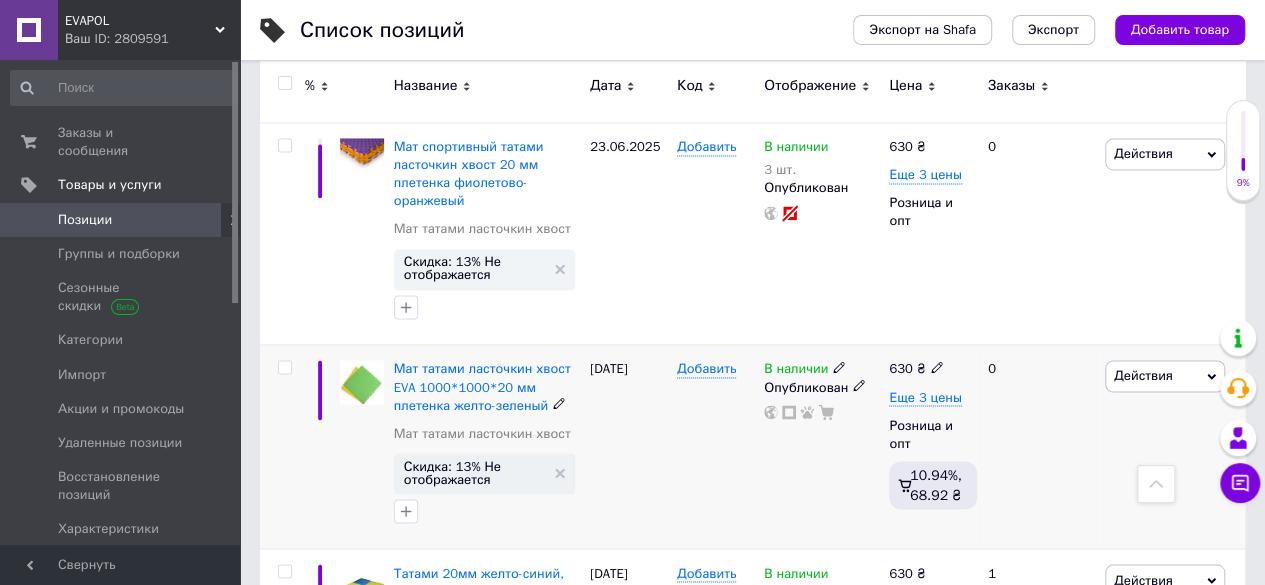 scroll, scrollTop: 1600, scrollLeft: 0, axis: vertical 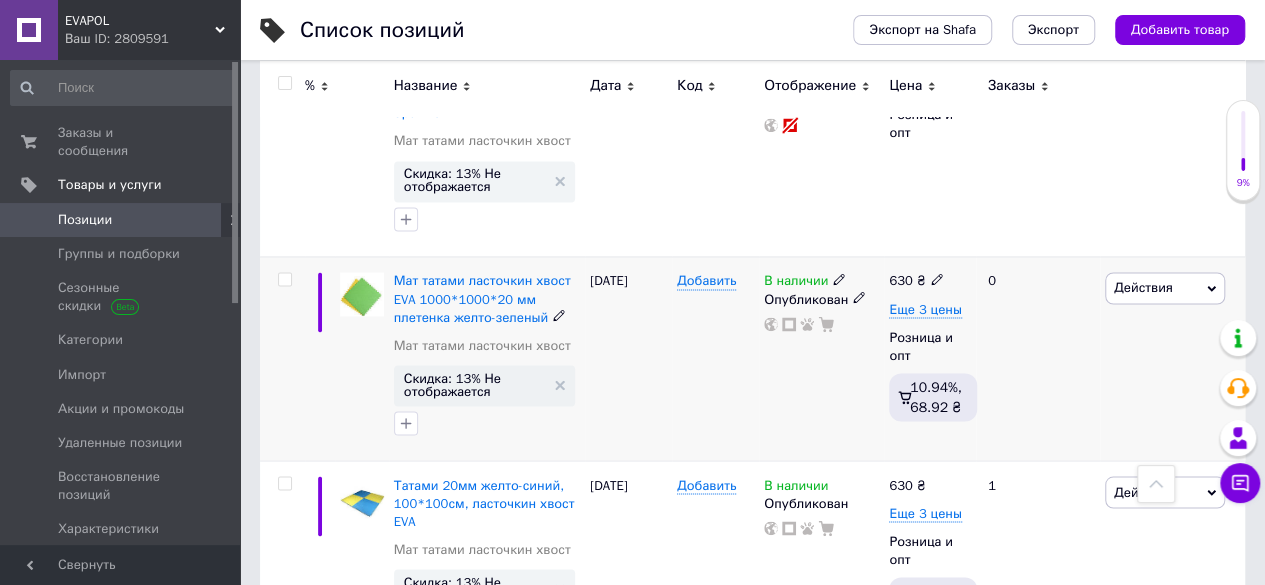 click 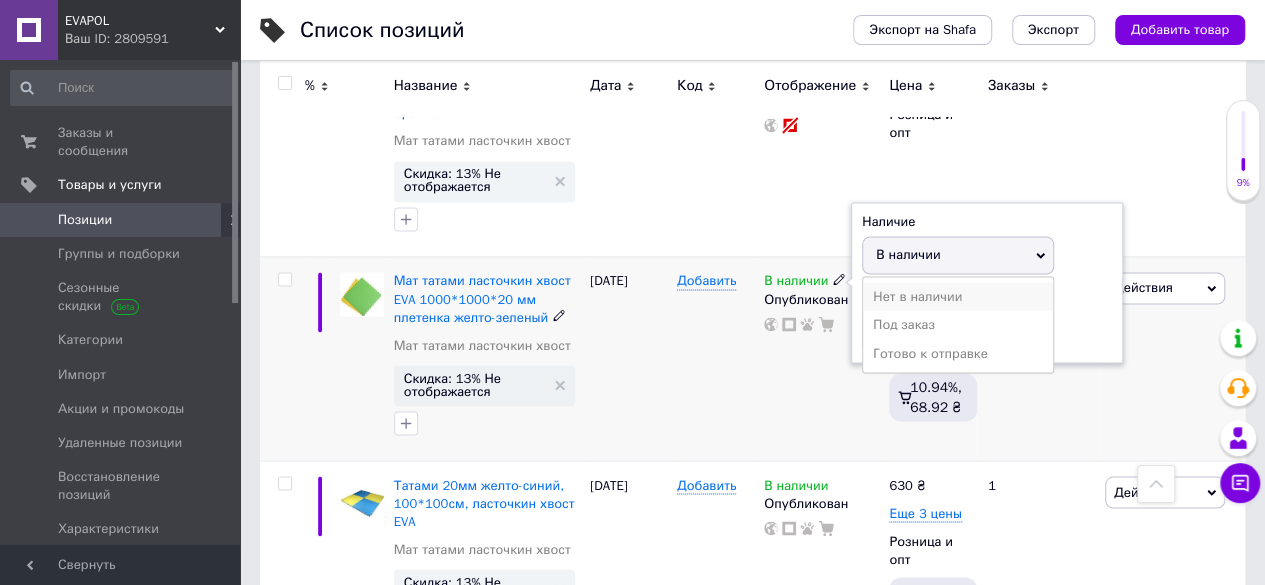 click on "Нет в наличии" at bounding box center (958, 296) 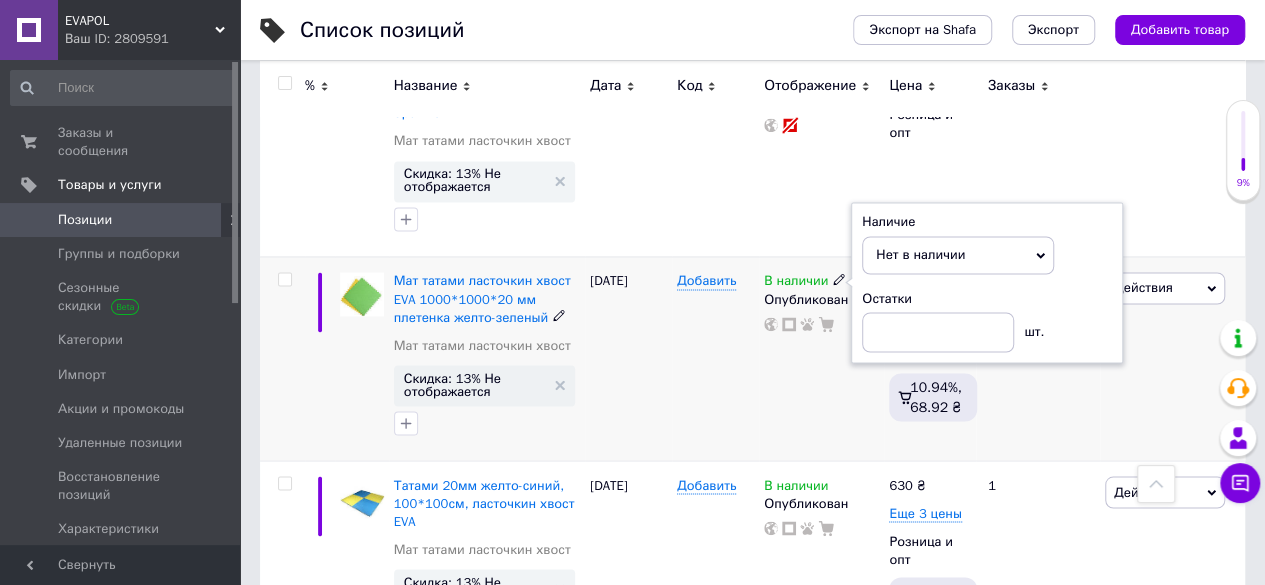 click on "Добавить" at bounding box center [715, 358] 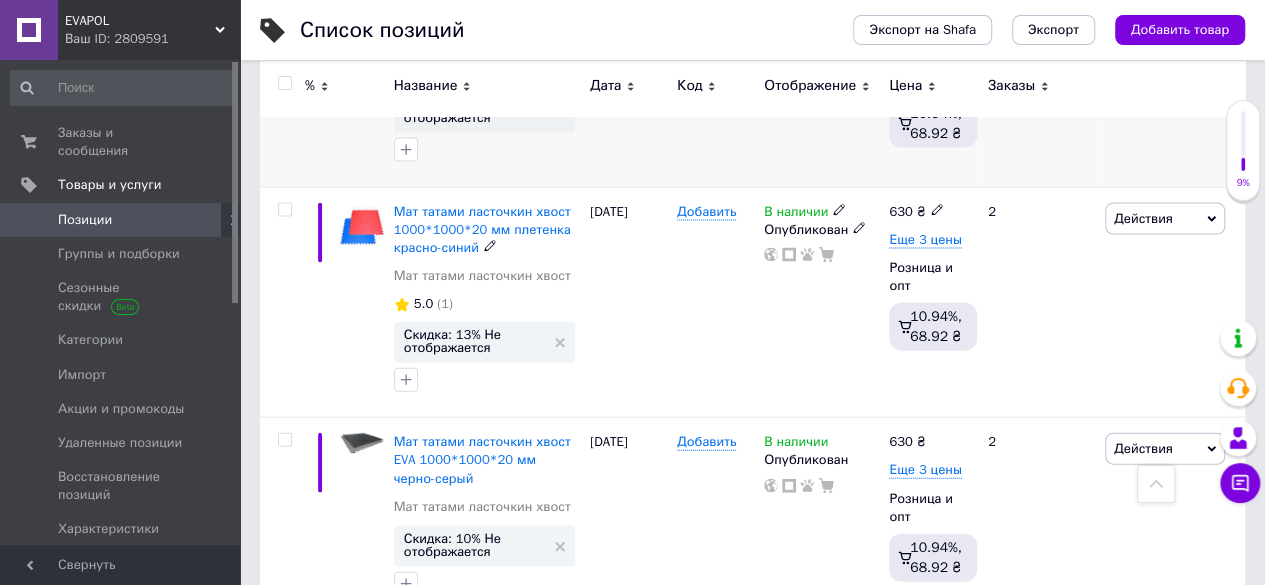 scroll, scrollTop: 2100, scrollLeft: 0, axis: vertical 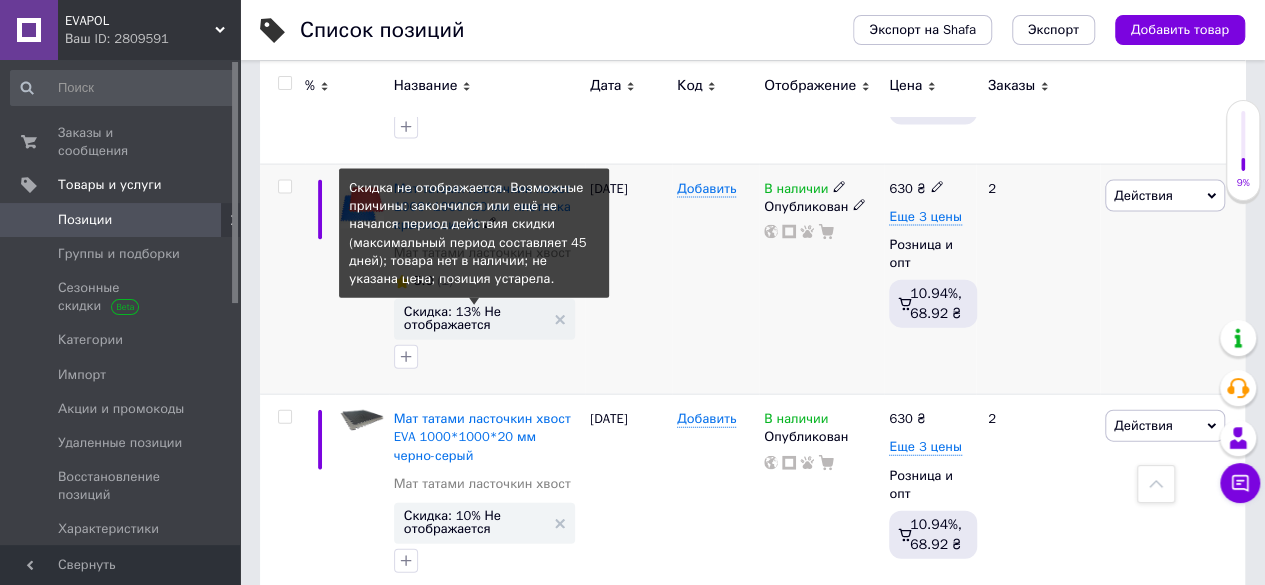 click on "Скидка: 13% Не отображается" at bounding box center [474, 318] 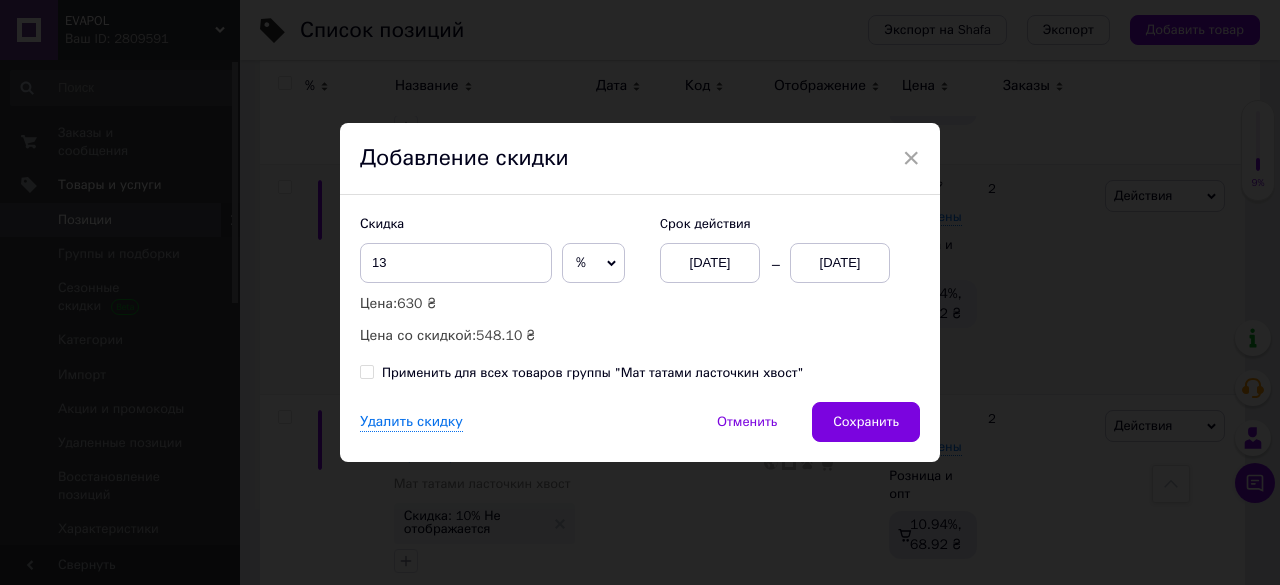 click on "[DATE]" at bounding box center [840, 263] 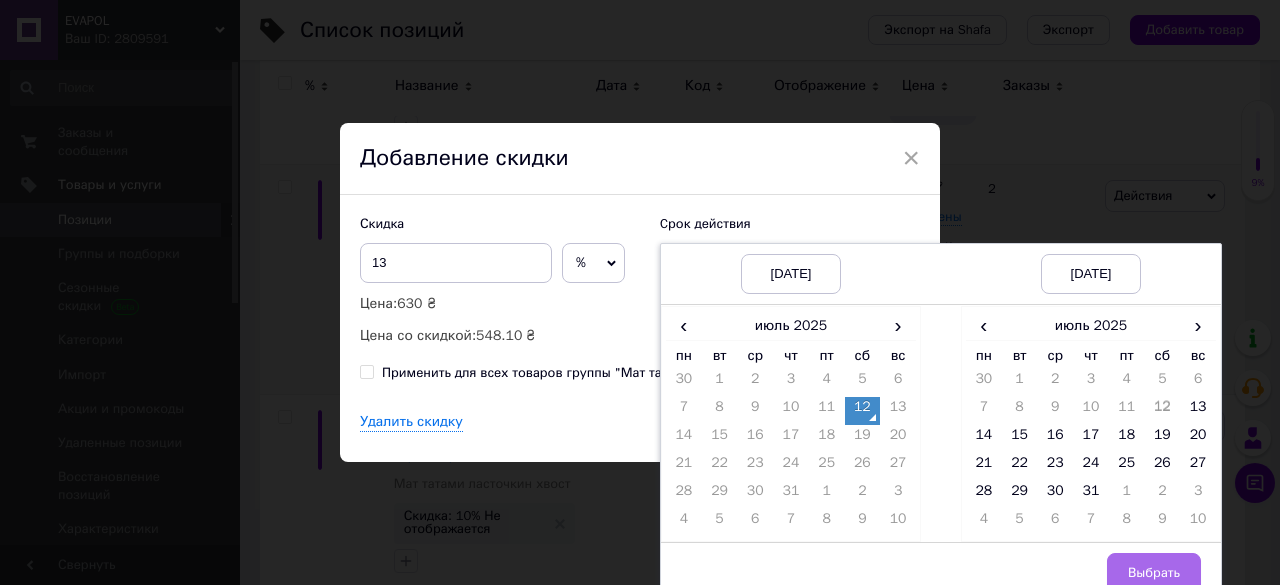 drag, startPoint x: 1084, startPoint y: 484, endPoint x: 1142, endPoint y: 581, distance: 113.0177 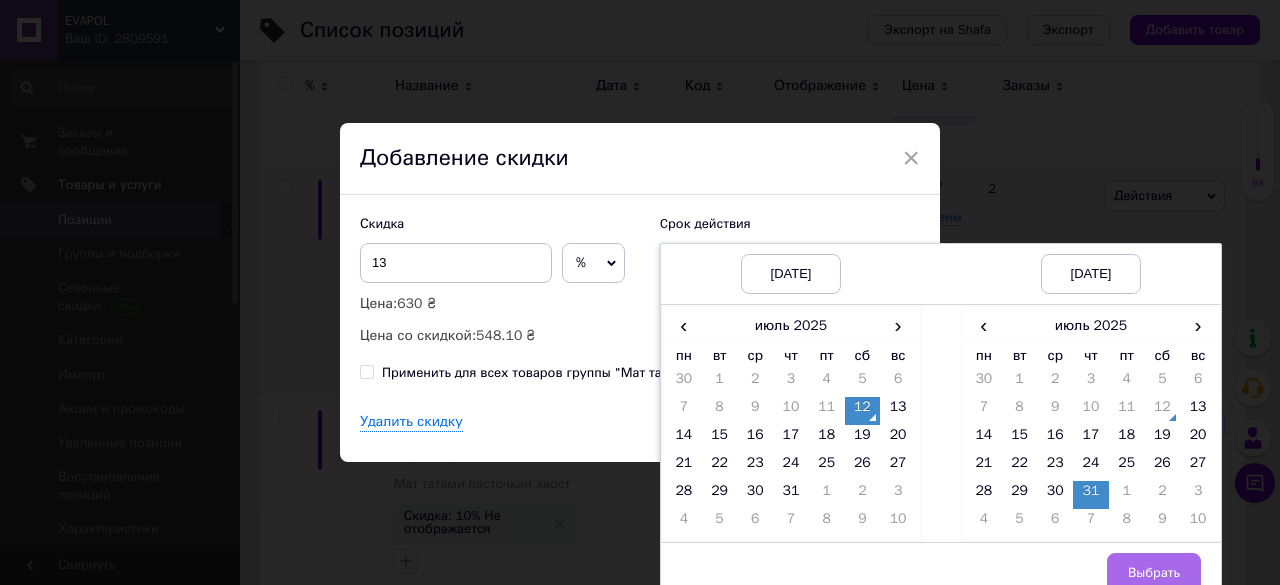 click on "Выбрать" at bounding box center (1154, 573) 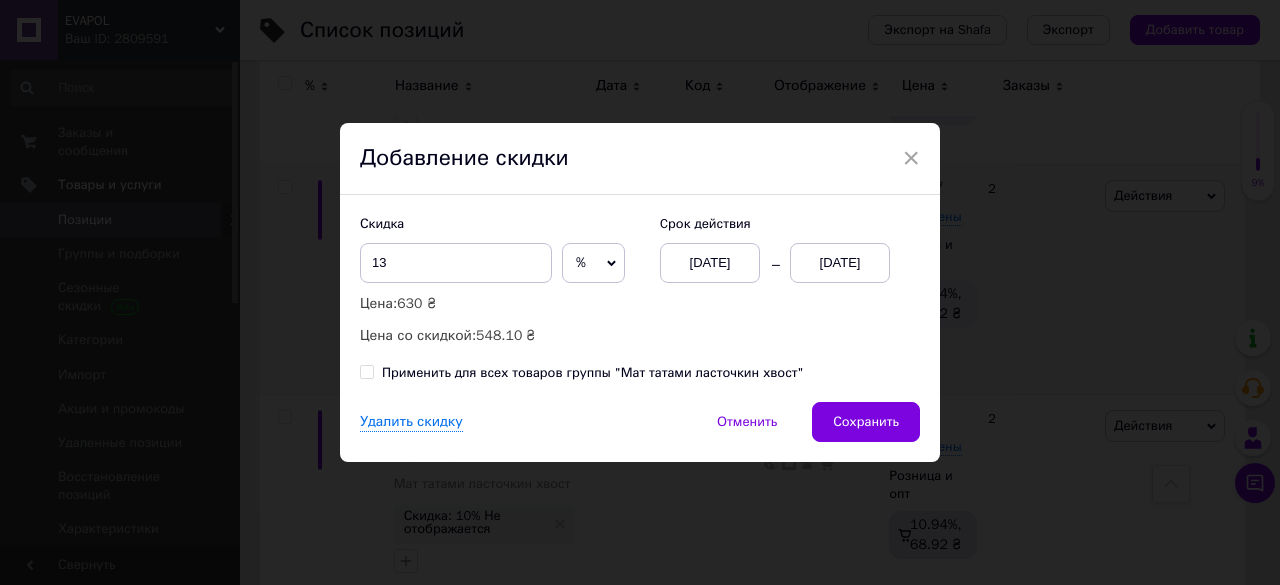 click on "Сохранить" at bounding box center (866, 422) 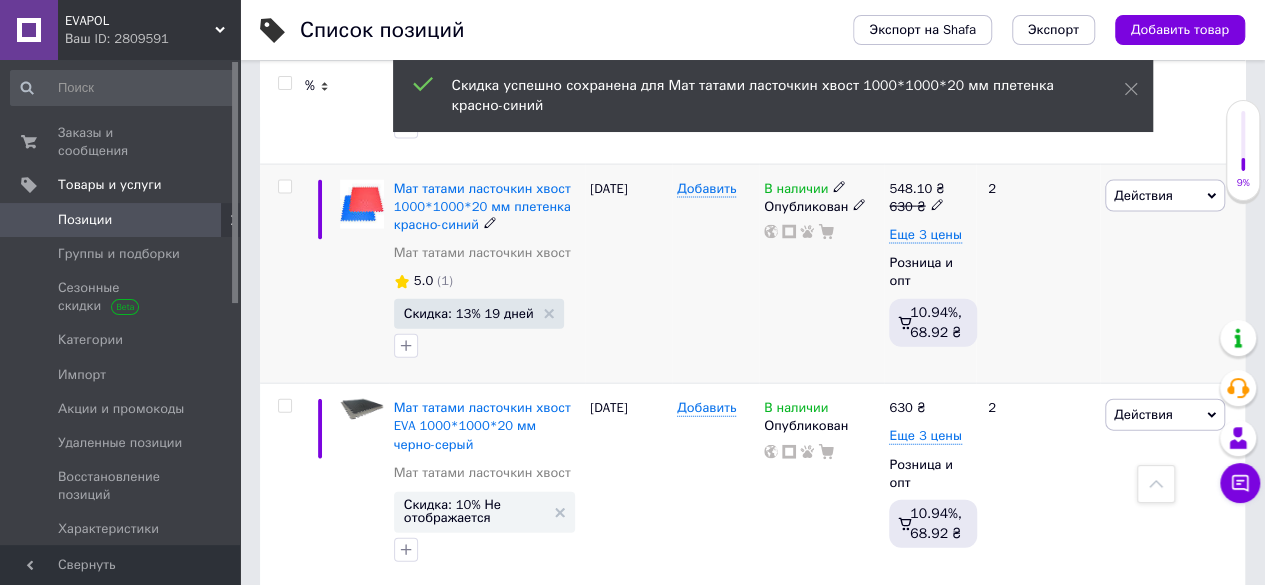 scroll, scrollTop: 2200, scrollLeft: 0, axis: vertical 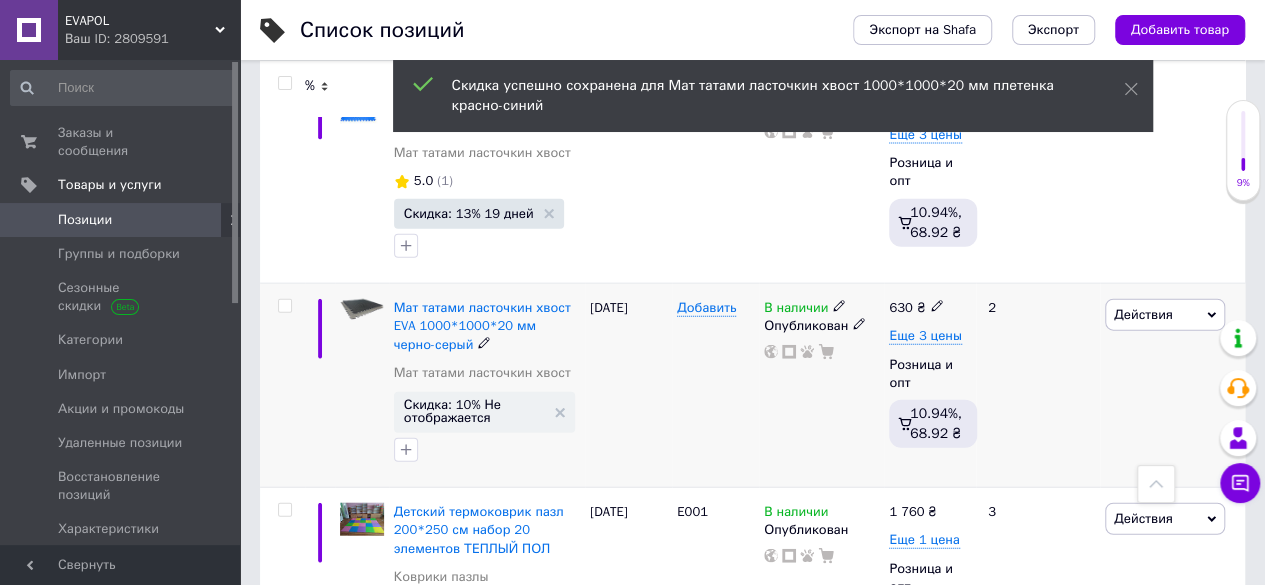 click 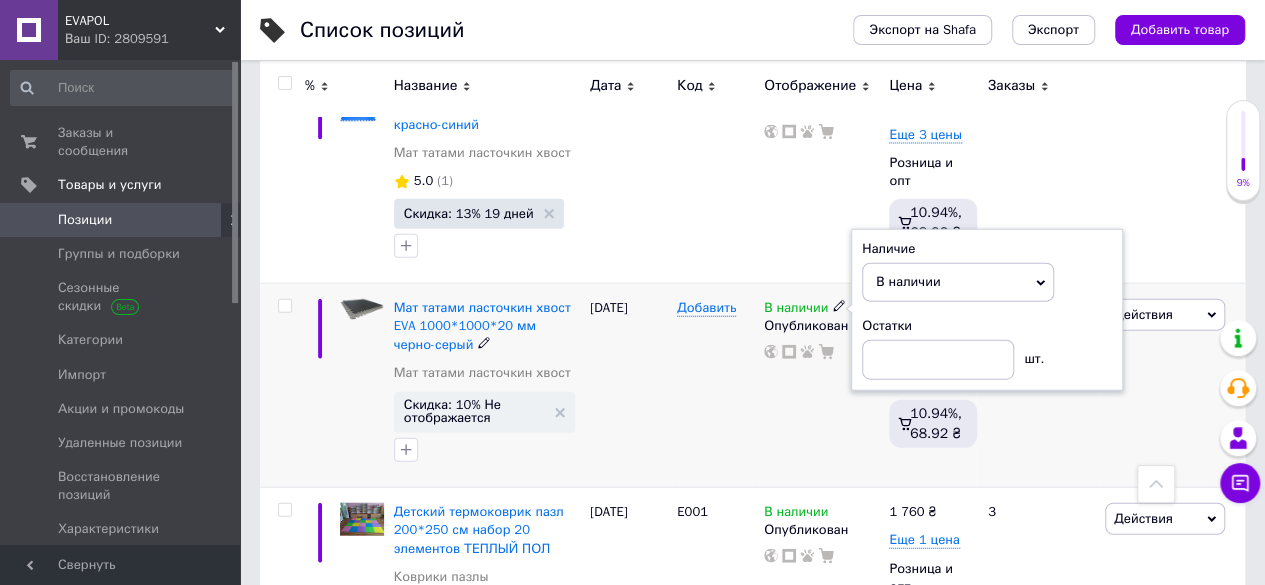 click on "Добавить" at bounding box center (715, 386) 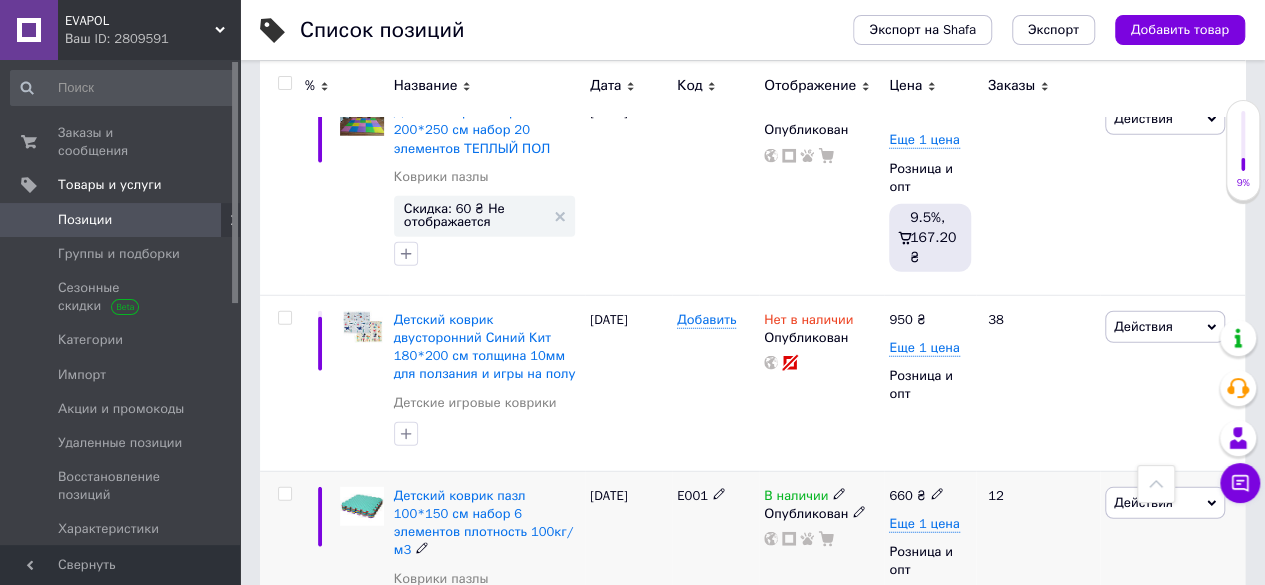 scroll, scrollTop: 2600, scrollLeft: 0, axis: vertical 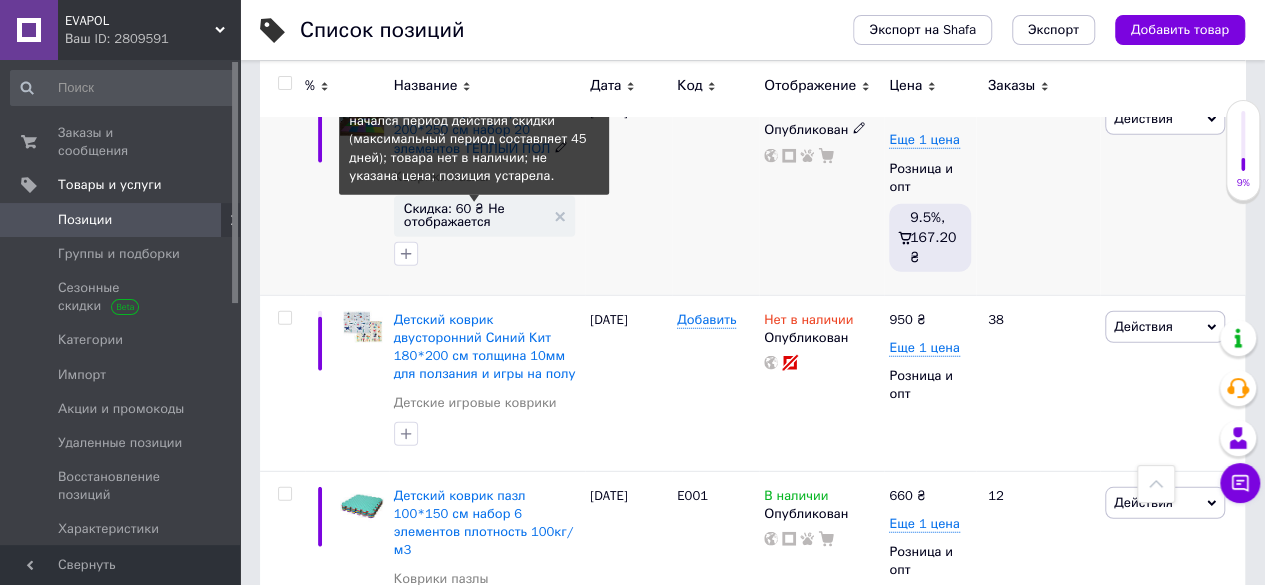click on "Скидка: 60 ₴ Не отображается" at bounding box center (474, 215) 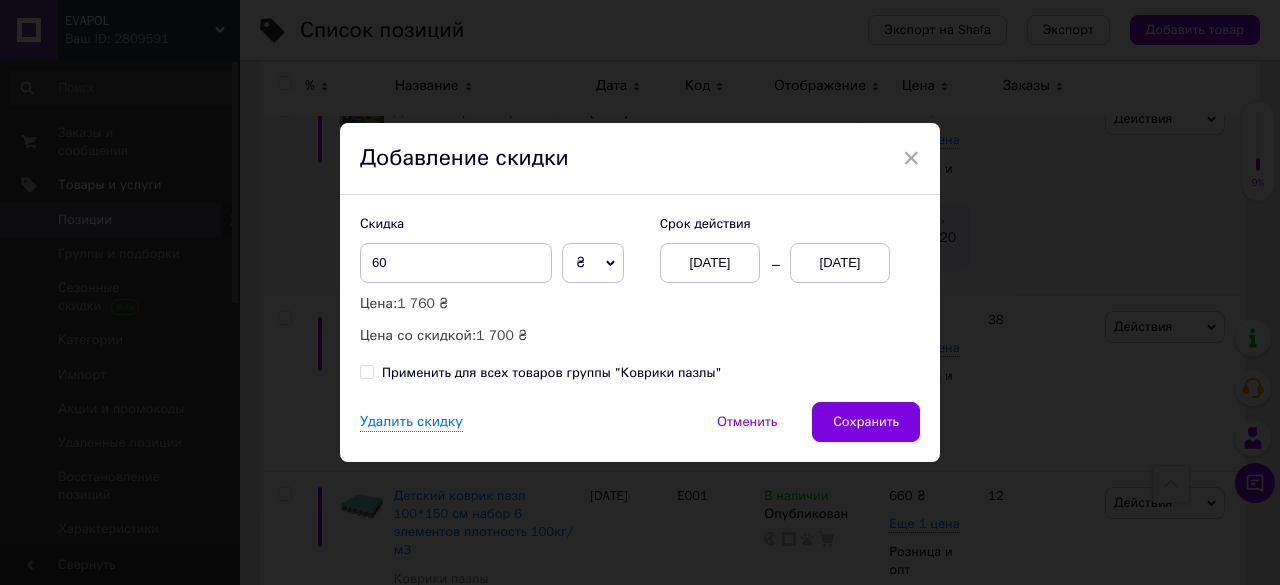 click on "[DATE]" at bounding box center (840, 263) 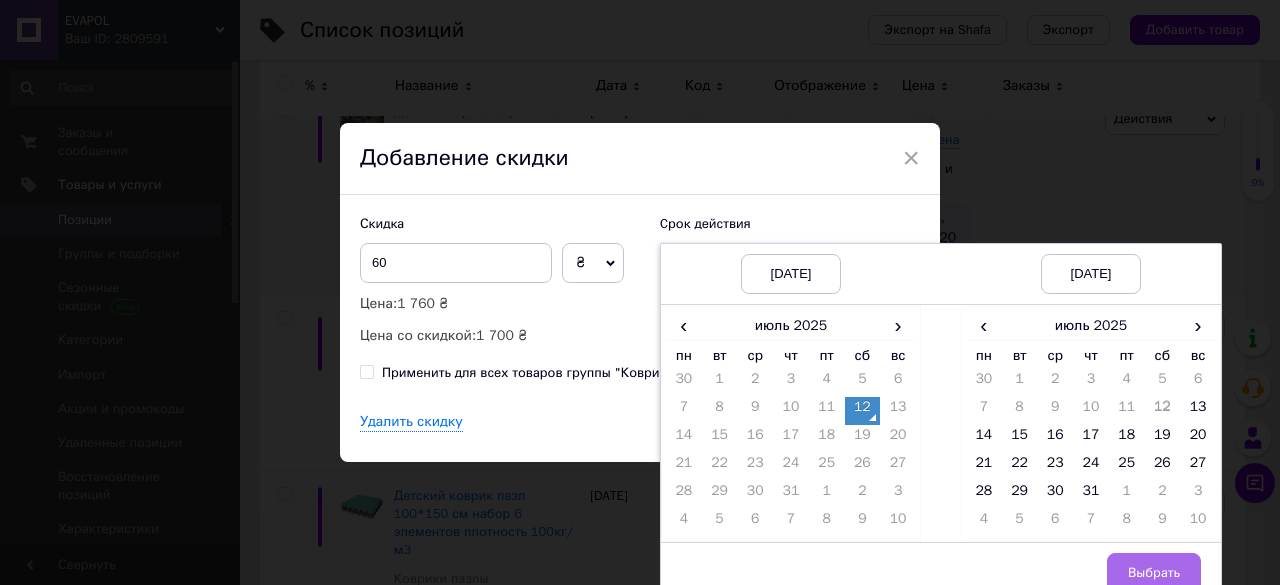 drag, startPoint x: 1093, startPoint y: 493, endPoint x: 1158, endPoint y: 567, distance: 98.49365 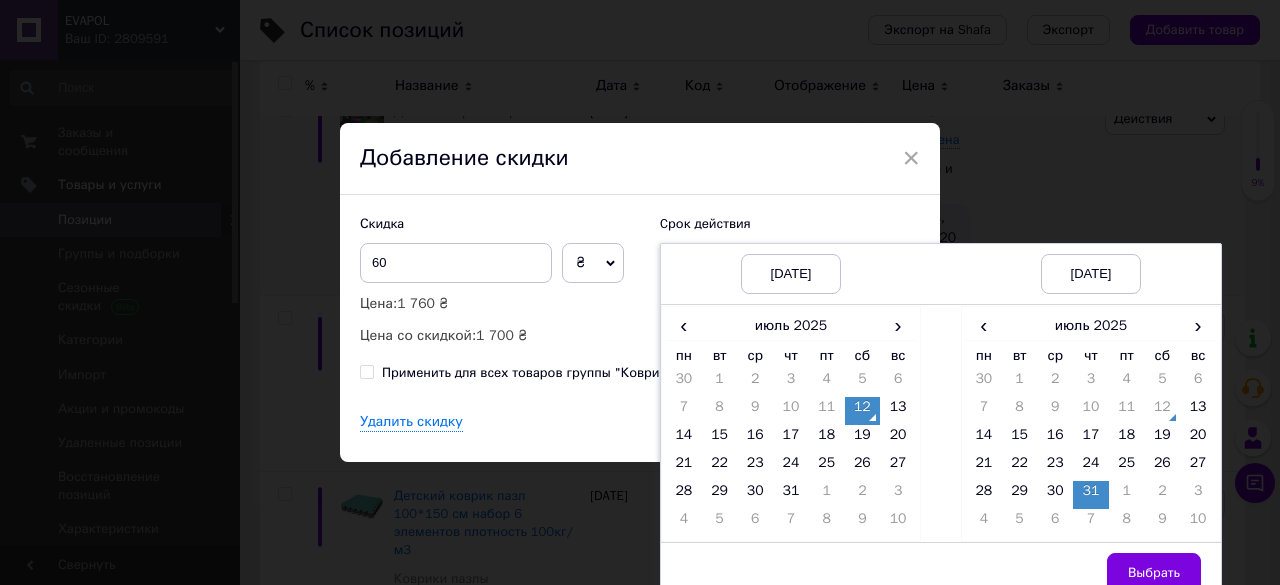 drag, startPoint x: 1163, startPoint y: 573, endPoint x: 1166, endPoint y: 558, distance: 15.297058 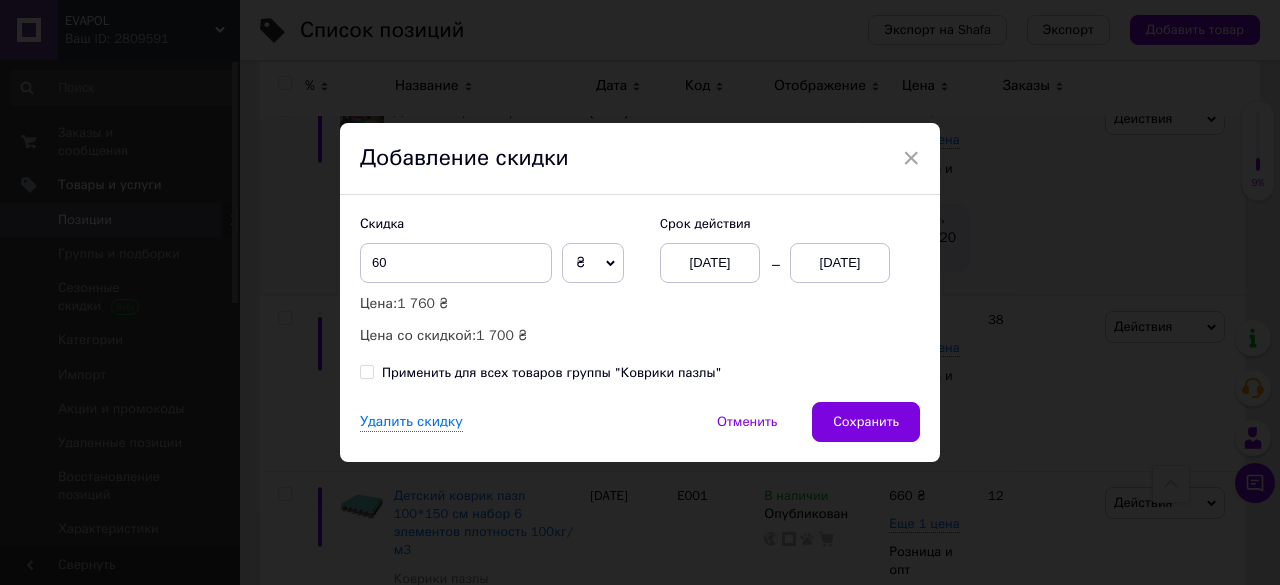 click on "Сохранить" at bounding box center (866, 422) 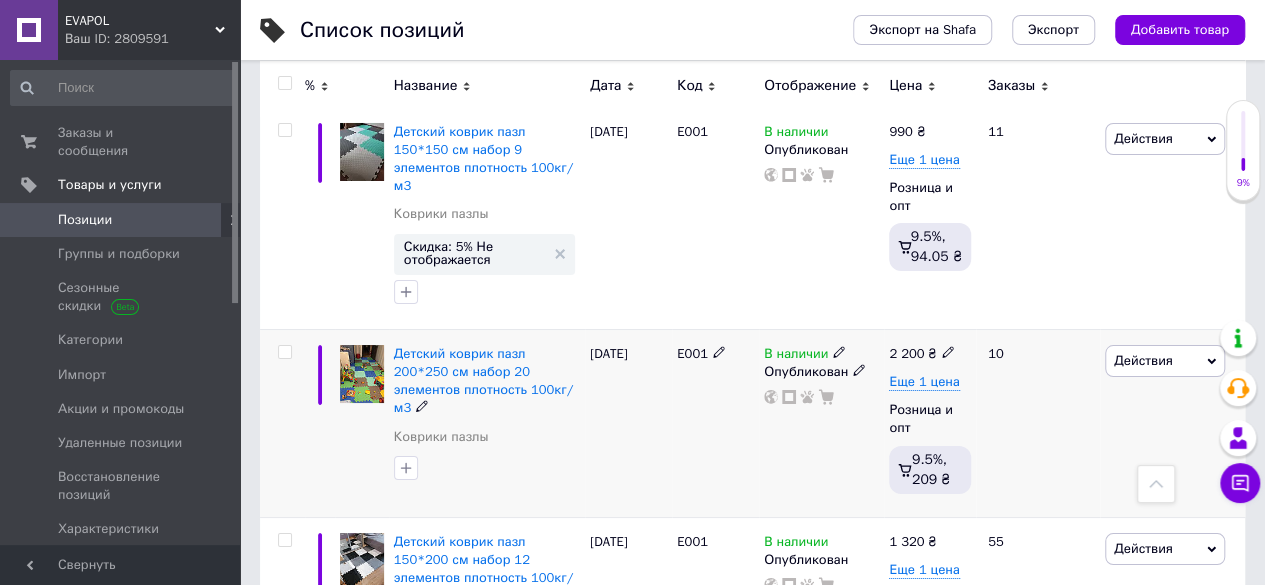 scroll, scrollTop: 3900, scrollLeft: 0, axis: vertical 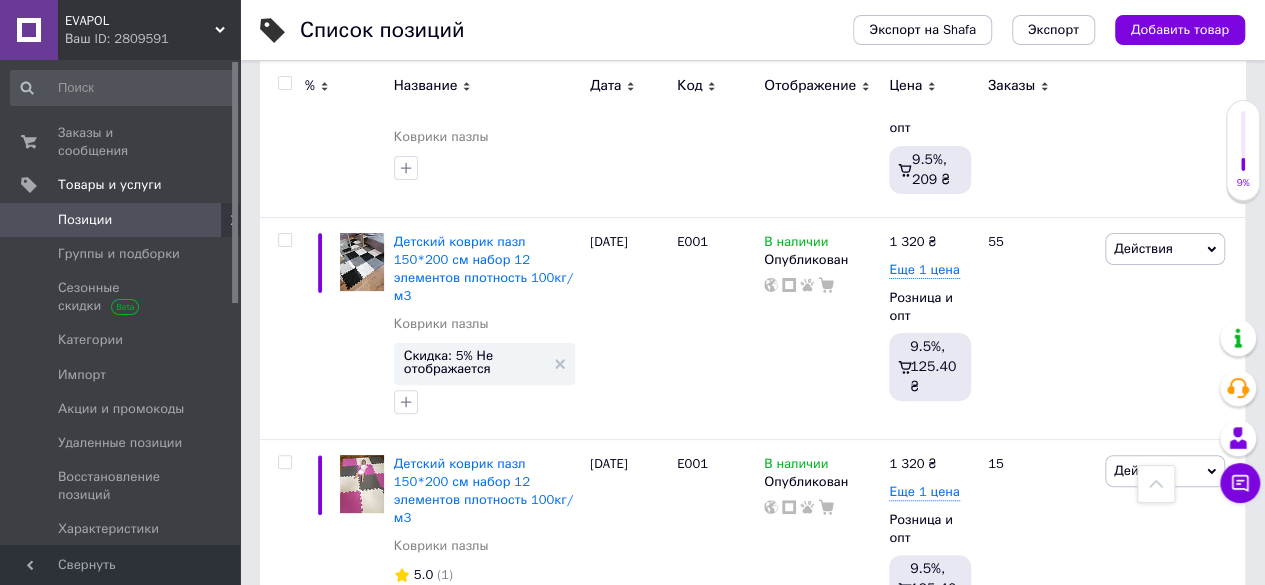 click on "3" at bounding box center [505, 687] 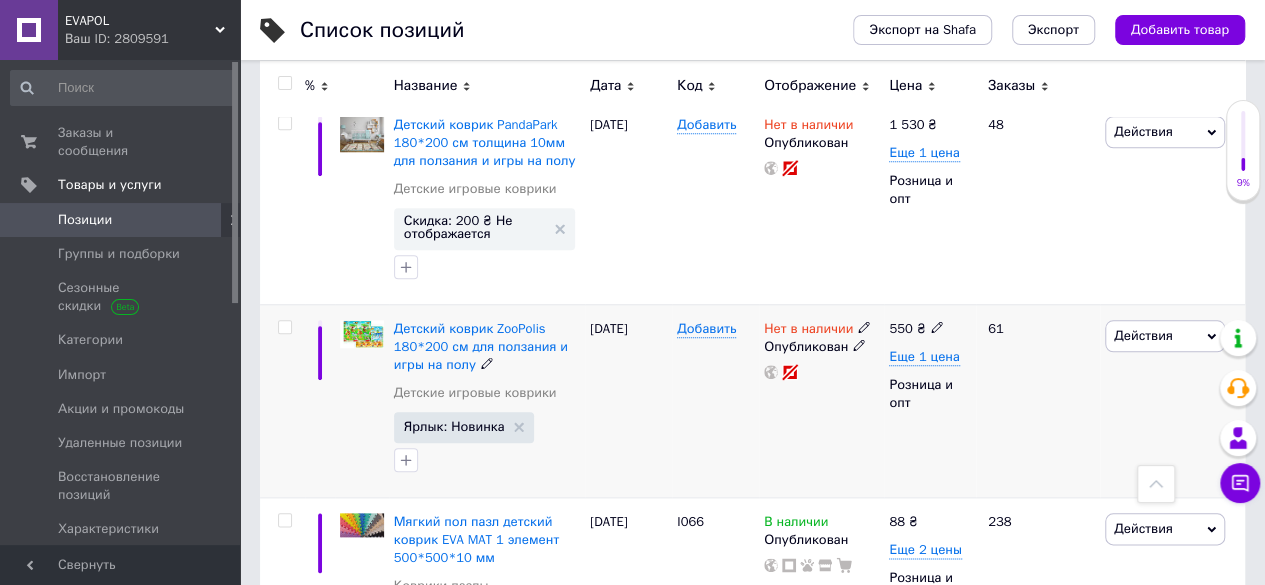 scroll, scrollTop: 1000, scrollLeft: 0, axis: vertical 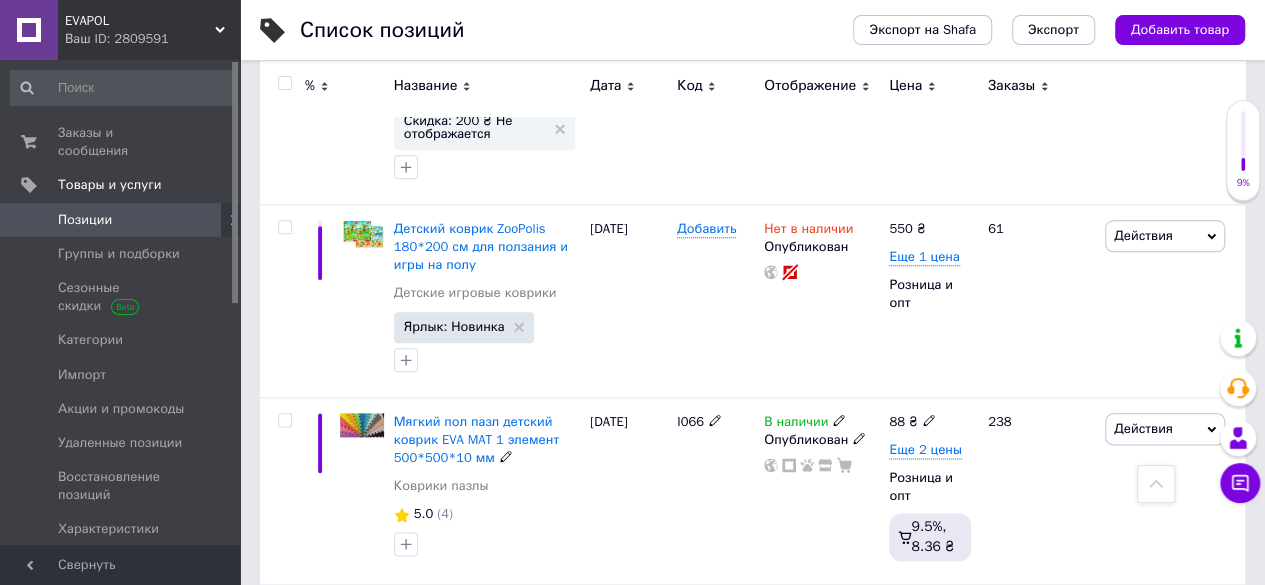 click on "Мягкий пол пазл детский коврик EVA MAT 1 элемент 500*500*10 мм" at bounding box center [476, 439] 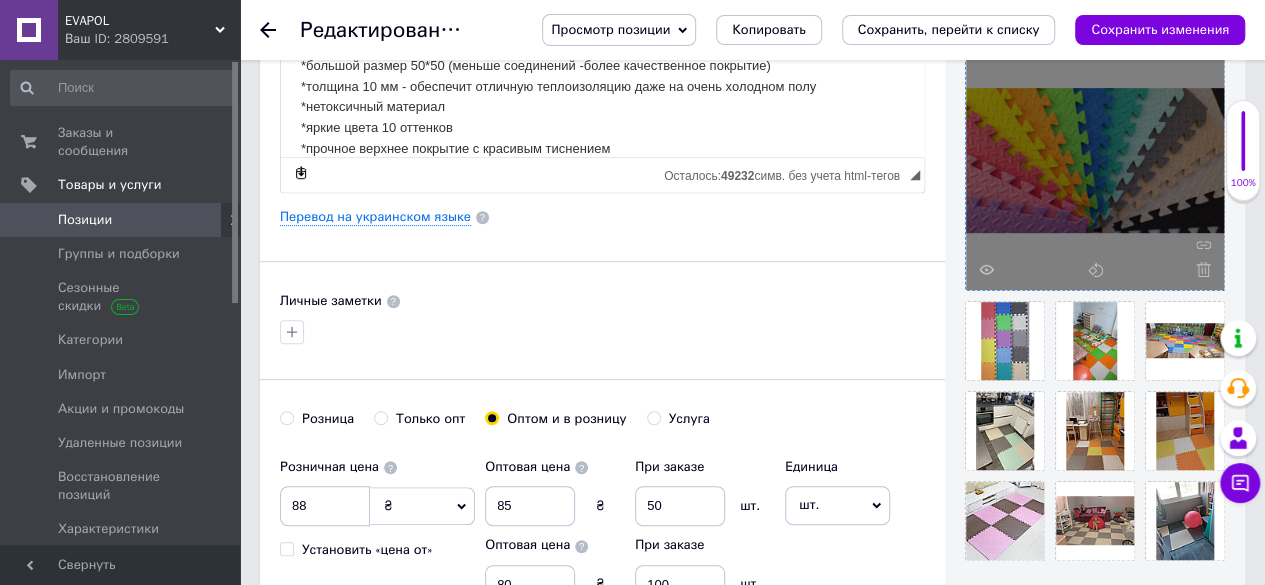 scroll, scrollTop: 500, scrollLeft: 0, axis: vertical 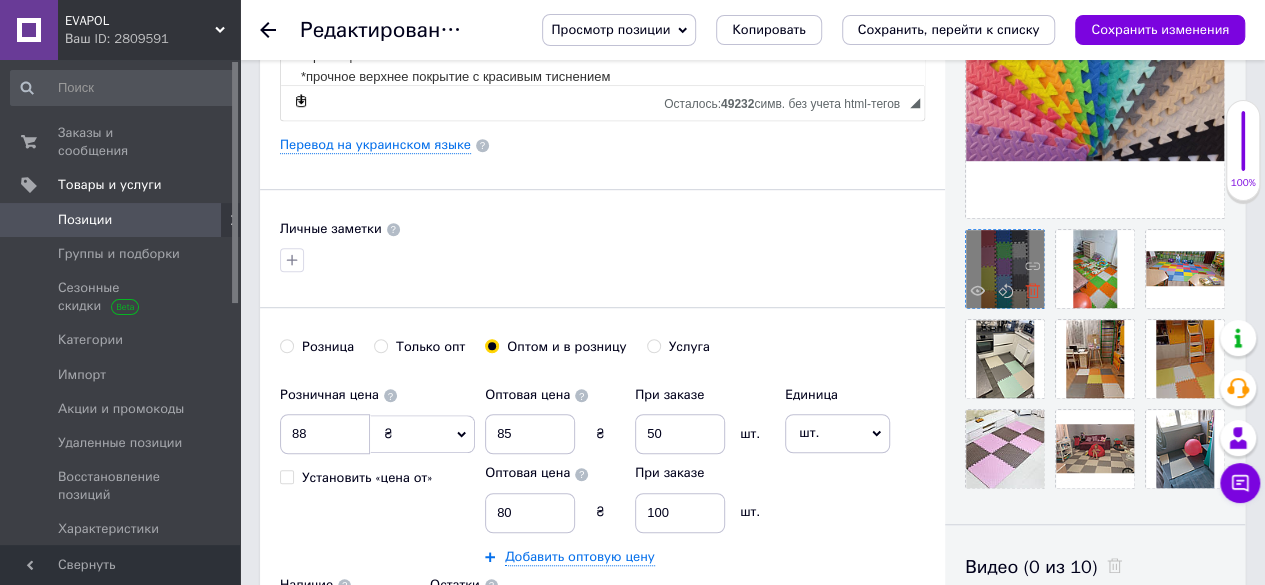 click 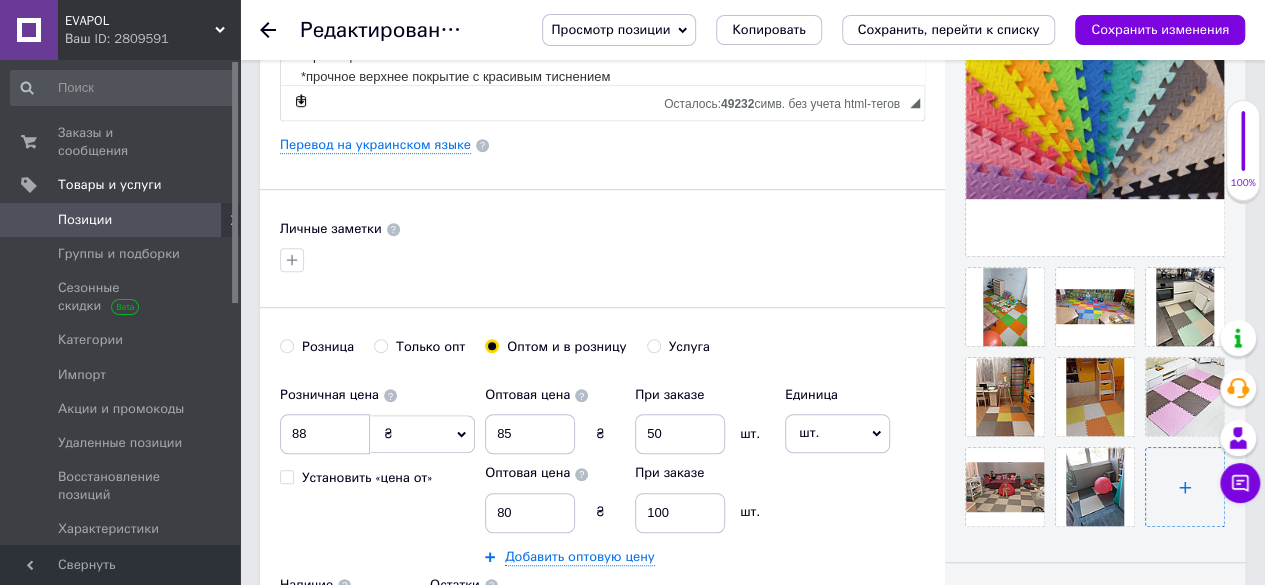 click at bounding box center (1185, 487) 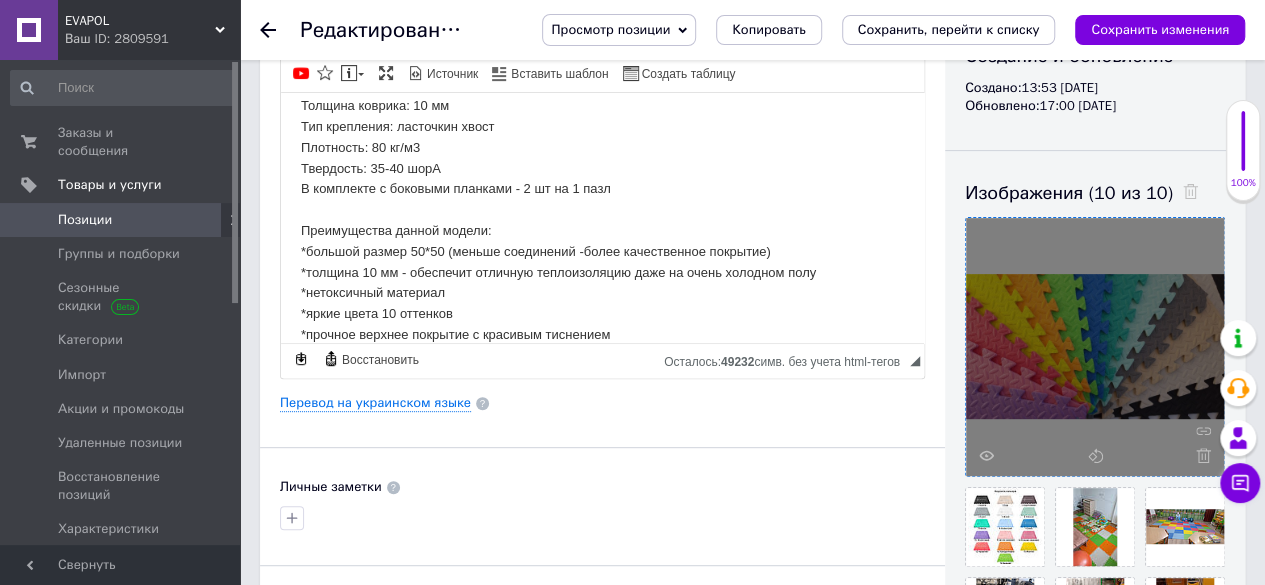 scroll, scrollTop: 200, scrollLeft: 0, axis: vertical 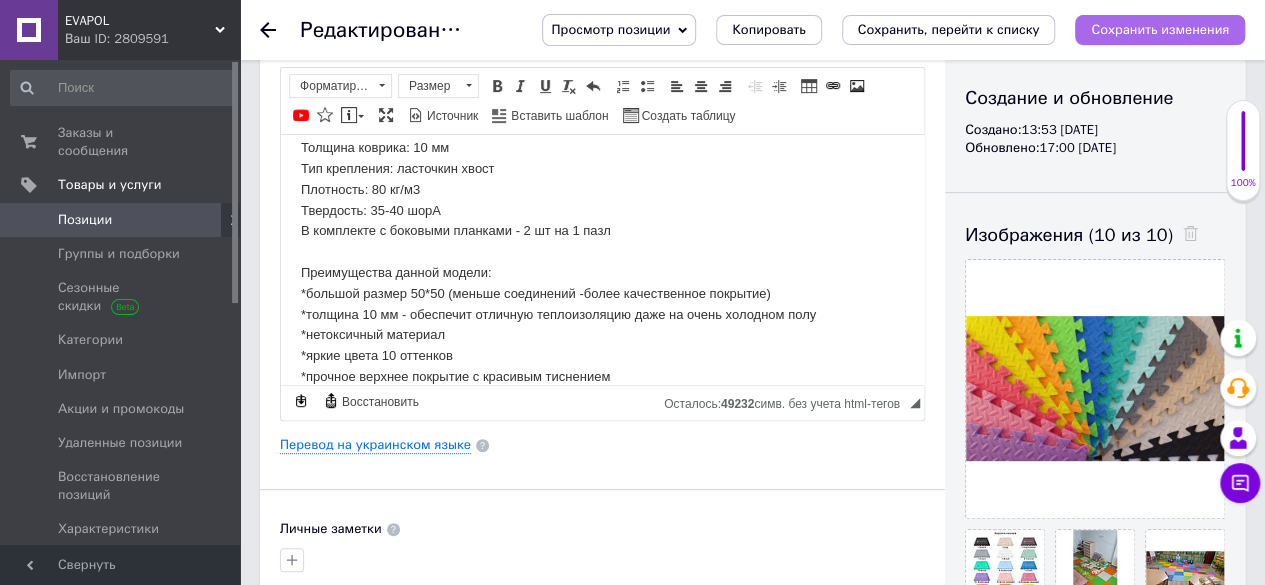 click on "Сохранить изменения" at bounding box center [1160, 29] 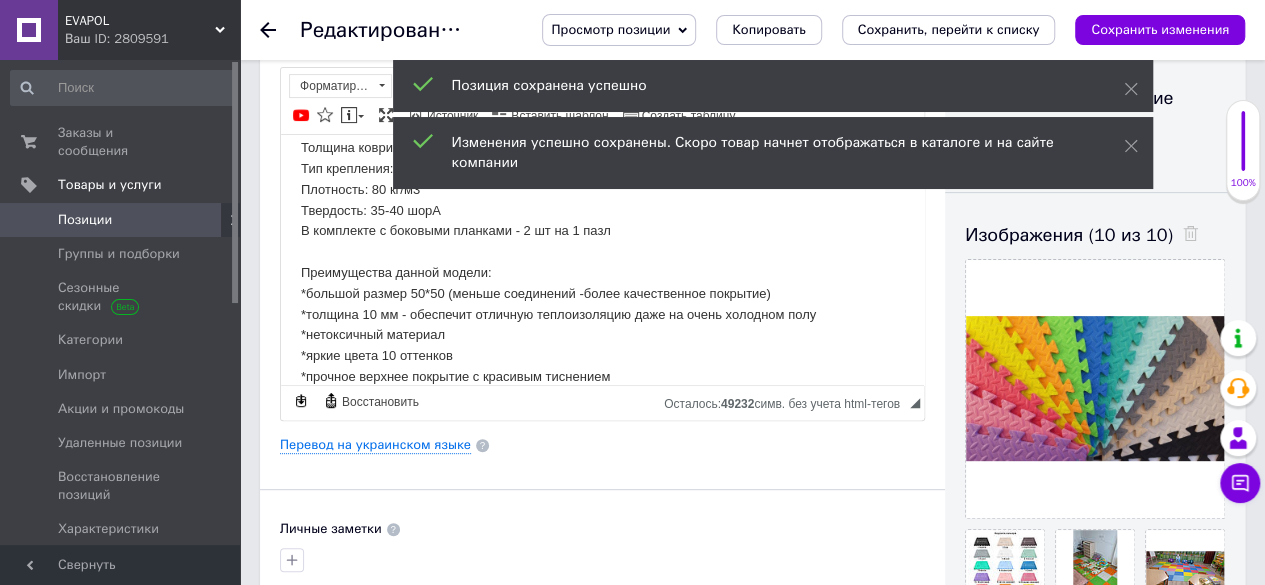 click on "Материал: однослойный EVA (ЭВА - этиленвинилацетат) Цвет: красный, желтый, фиолет, розовый,беж, молочный, чорний, оранж, бирюза, коричневый,синий, зеленый, голубой,серый Размер 1 пазла: 50 х 50 см Толщина коврика: 10 мм Тип крепления: ласточкин хвост Плотность: 80 кг/м3 Твердость: 35-40 шорА В комплекте с боковыми планками - 2 шт на 1 пазл Преимущества данной модели: *большой размер 50*50 (меньше соединений -более качественное покрытие) *толщина 10 мм - обеспечит отличную теплоизоляцию даже на очень холодном полу *нетоксичный материал *яркие цвета 10 оттенков" at bounding box center (602, 251) 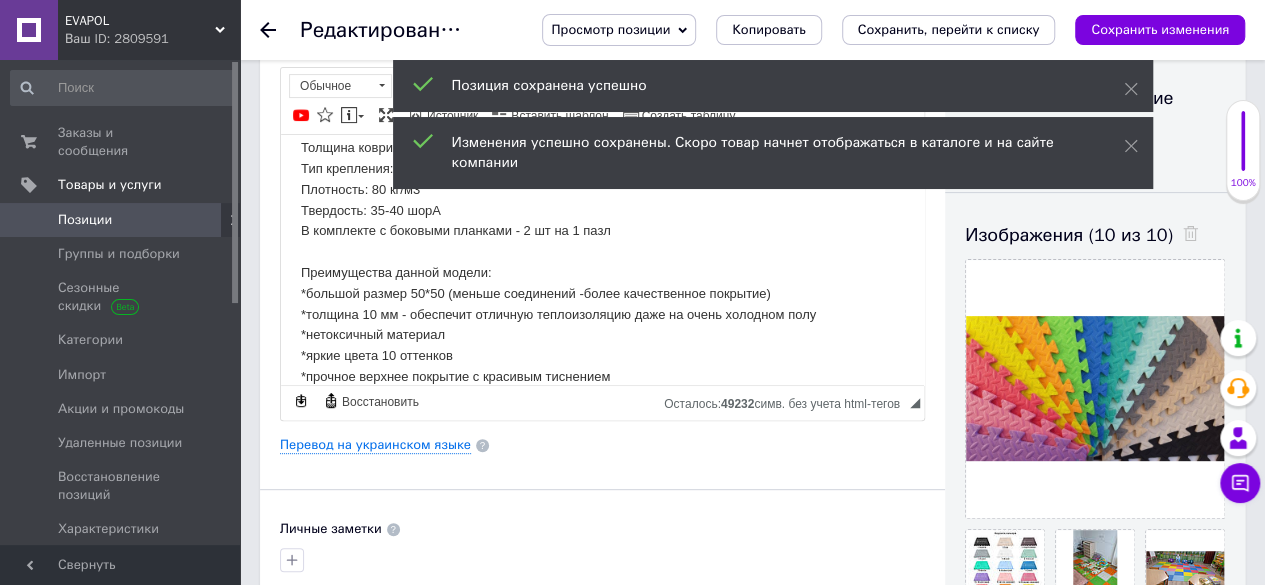 type 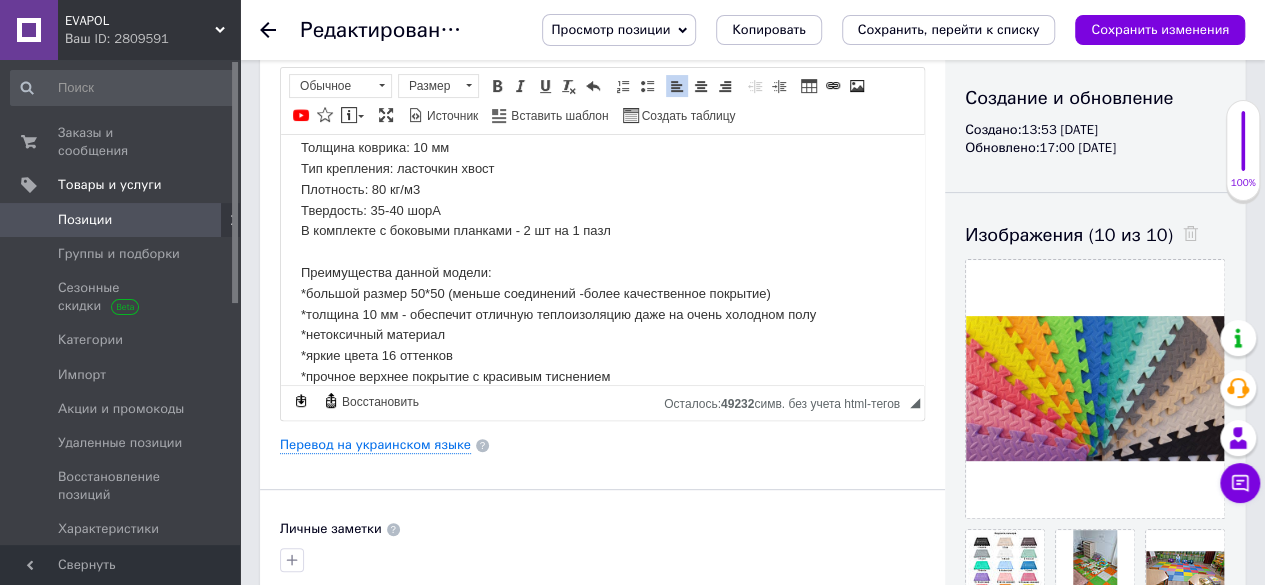 scroll, scrollTop: 0, scrollLeft: 0, axis: both 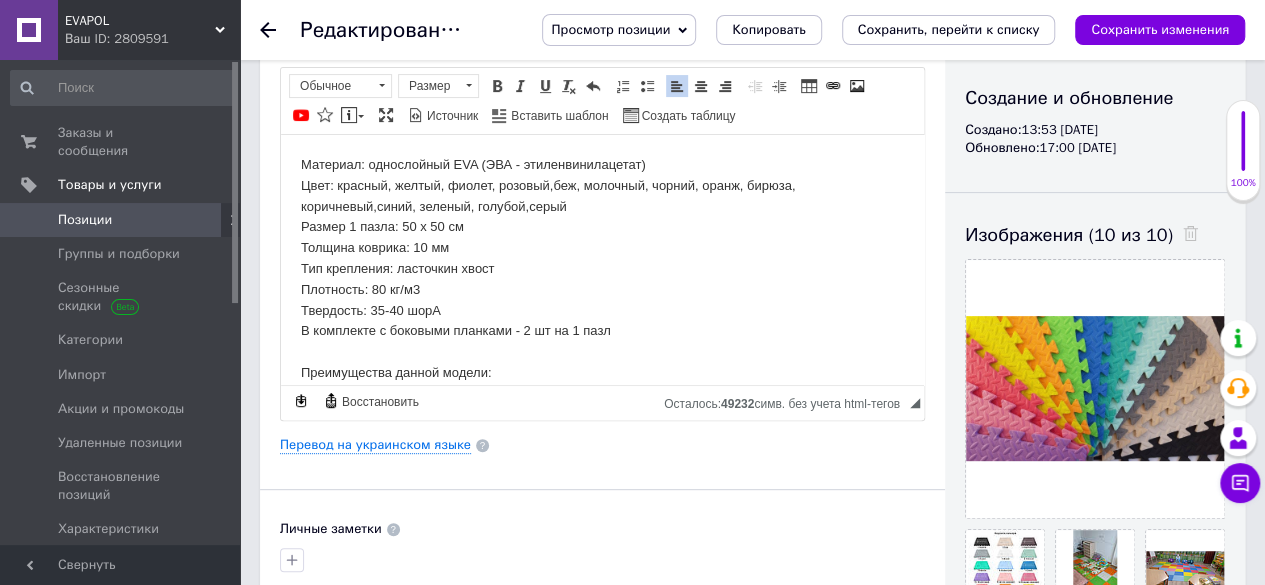 drag, startPoint x: 569, startPoint y: 203, endPoint x: 711, endPoint y: 205, distance: 142.01408 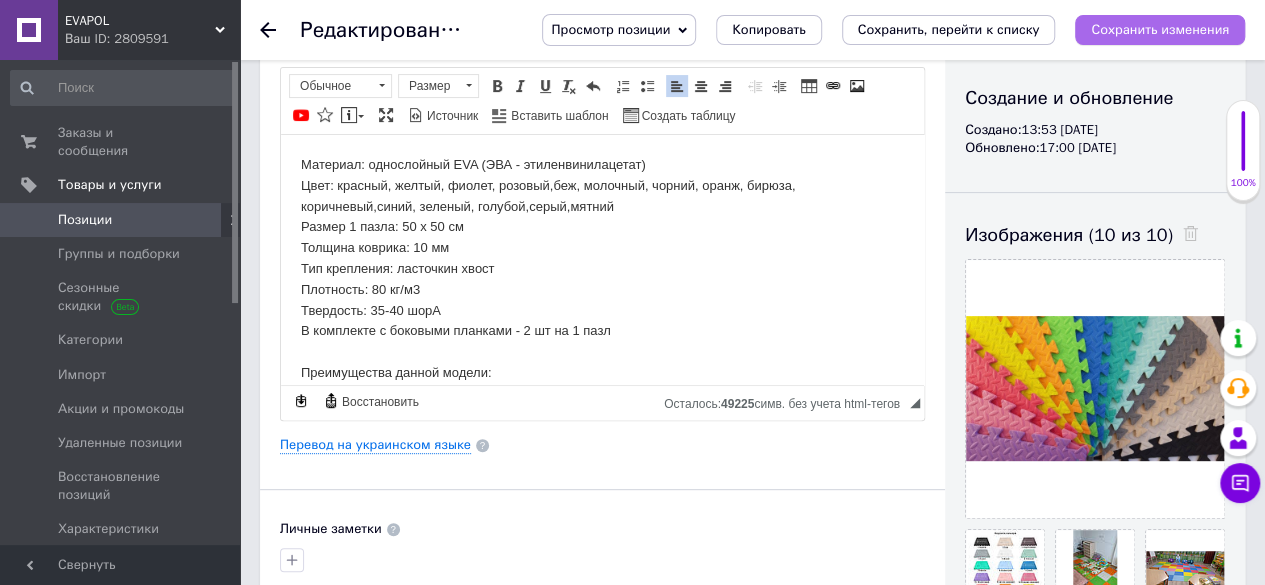 click on "Сохранить изменения" at bounding box center [1160, 29] 